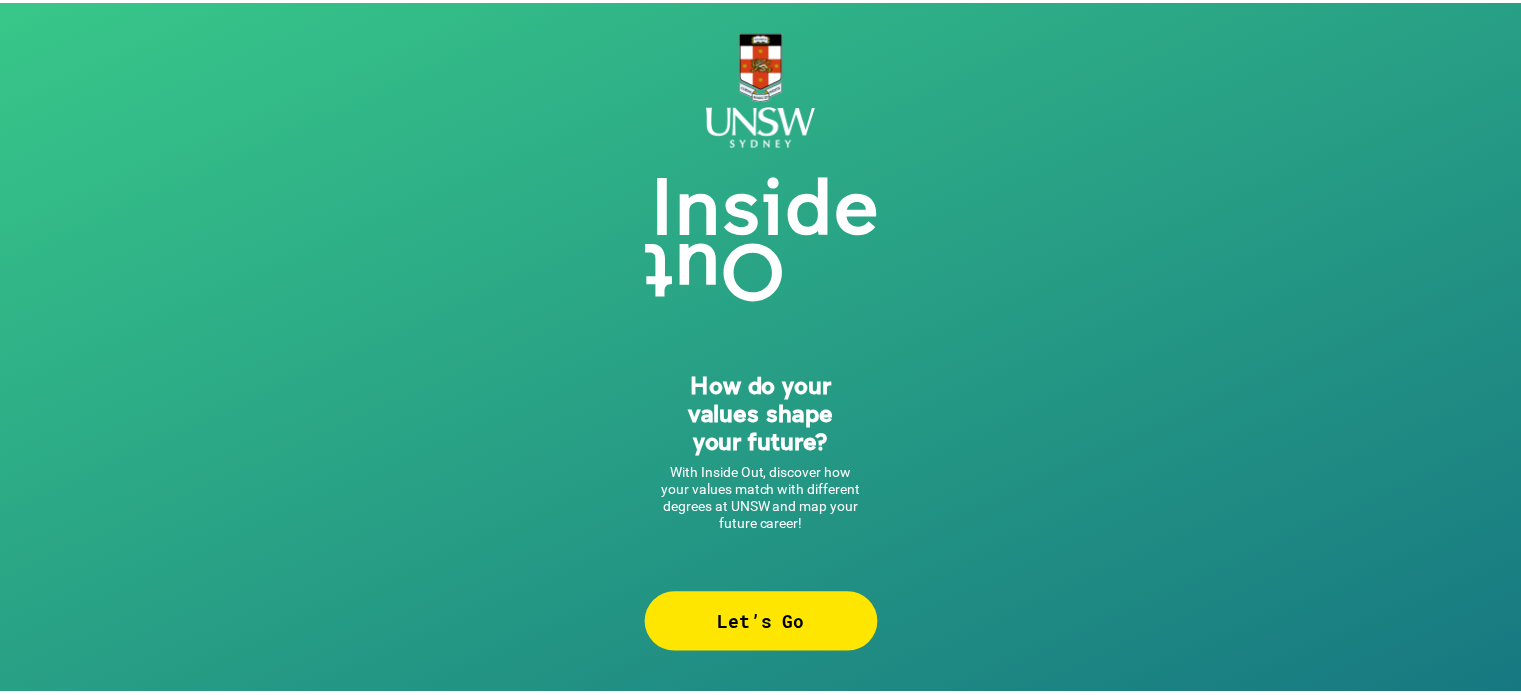 scroll, scrollTop: 0, scrollLeft: 0, axis: both 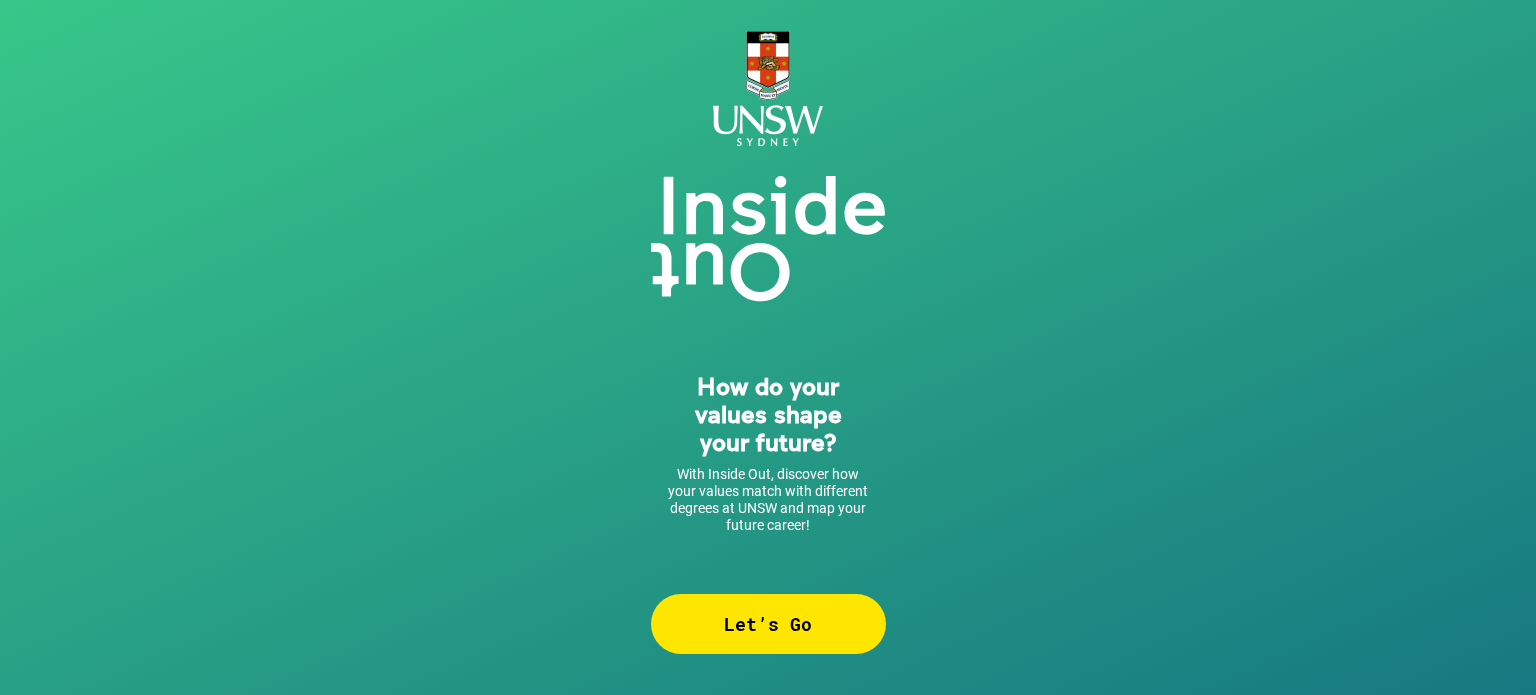 click on "Let’s Go" at bounding box center [768, 624] 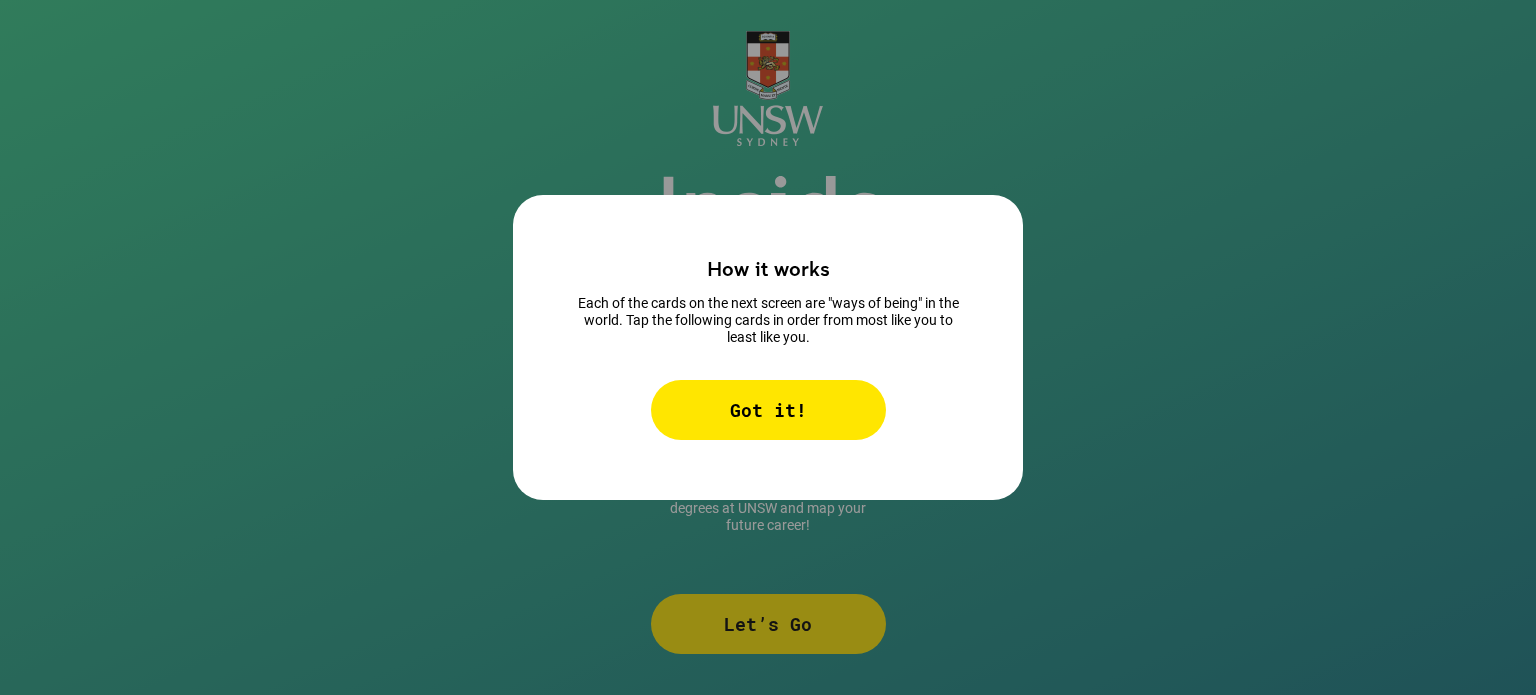 click on "Got it!" at bounding box center (768, 410) 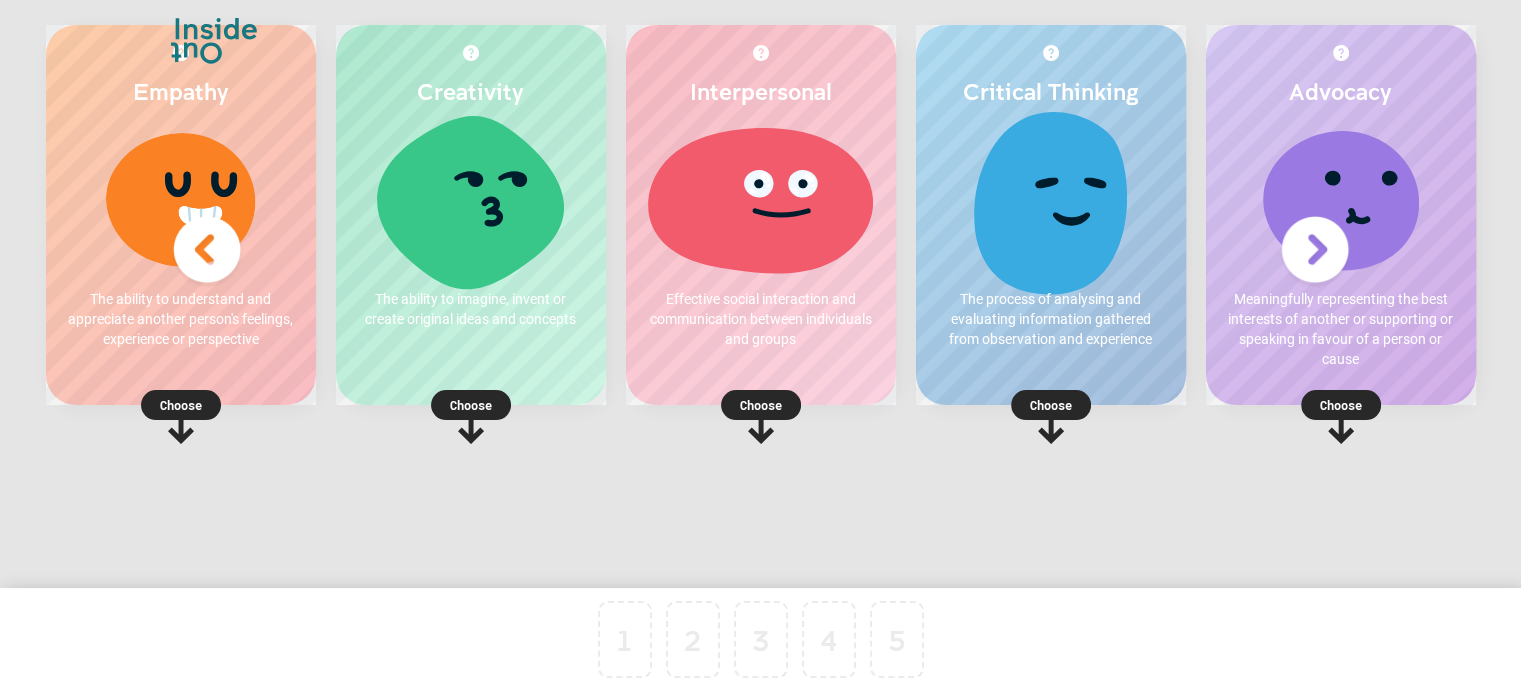 scroll, scrollTop: 0, scrollLeft: 0, axis: both 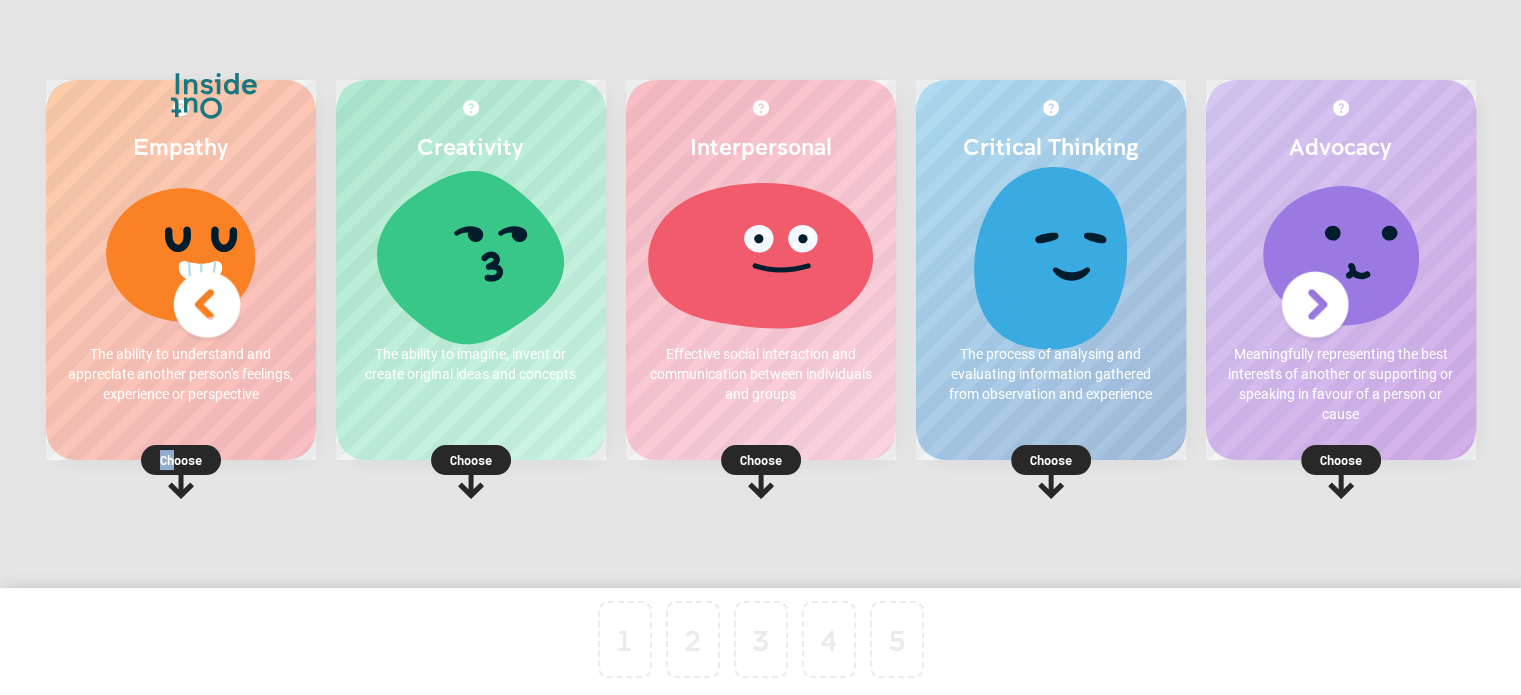 drag, startPoint x: 180, startPoint y: 490, endPoint x: 175, endPoint y: 463, distance: 27.45906 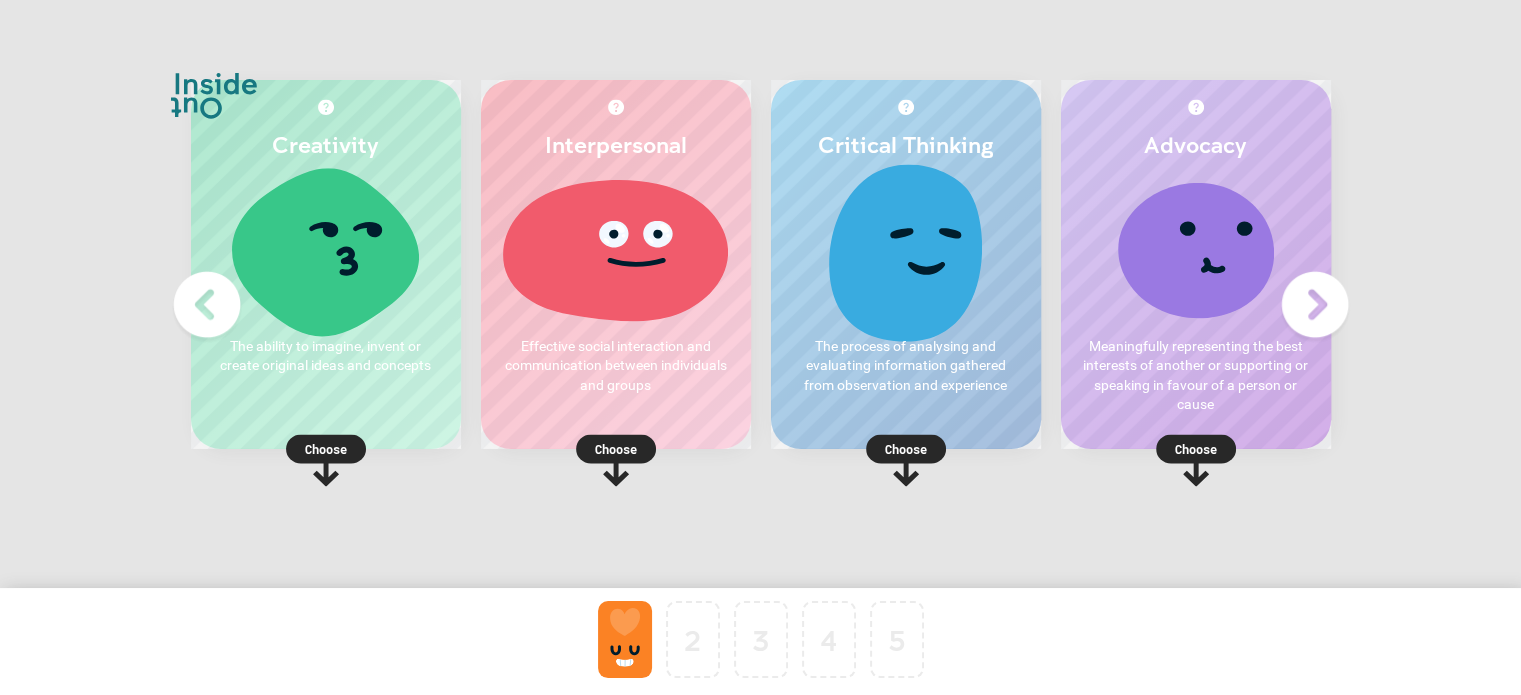 click at bounding box center [625, 639] 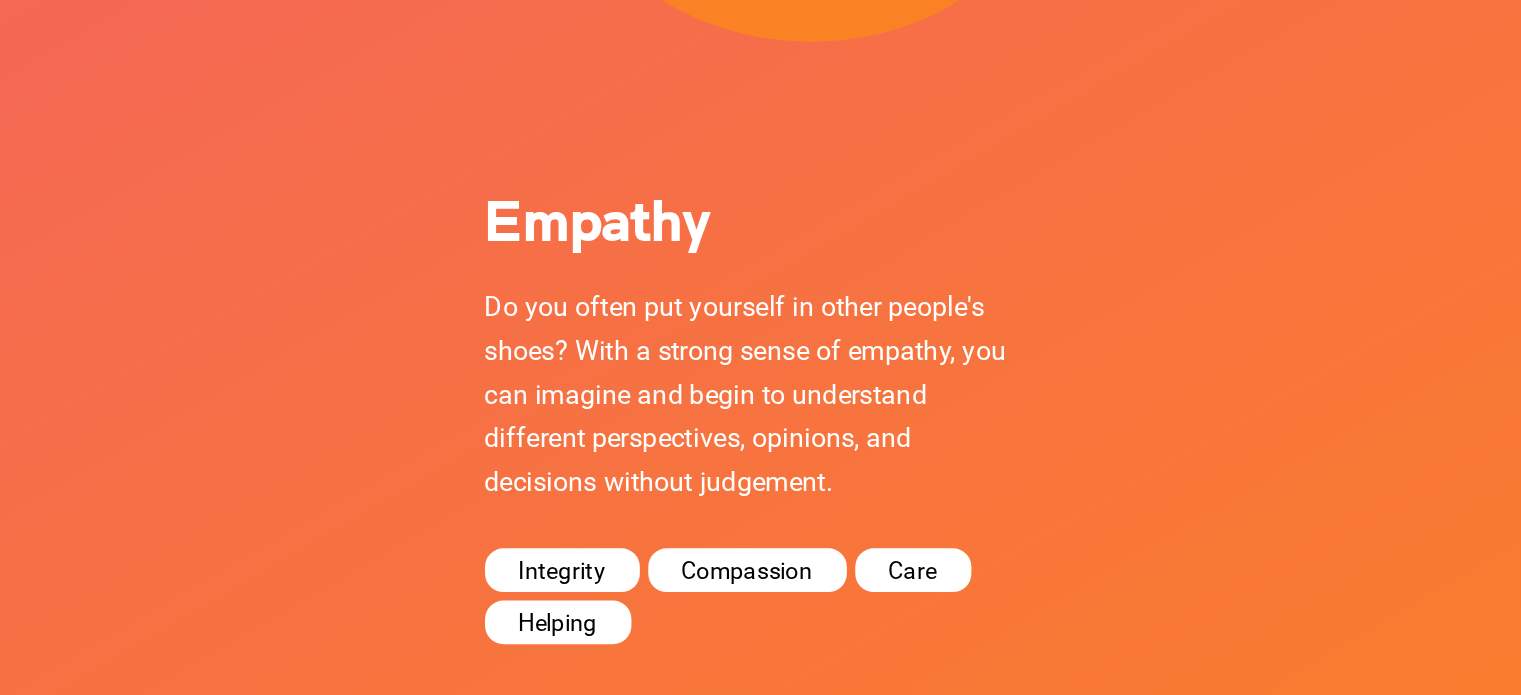 scroll, scrollTop: 192, scrollLeft: 0, axis: vertical 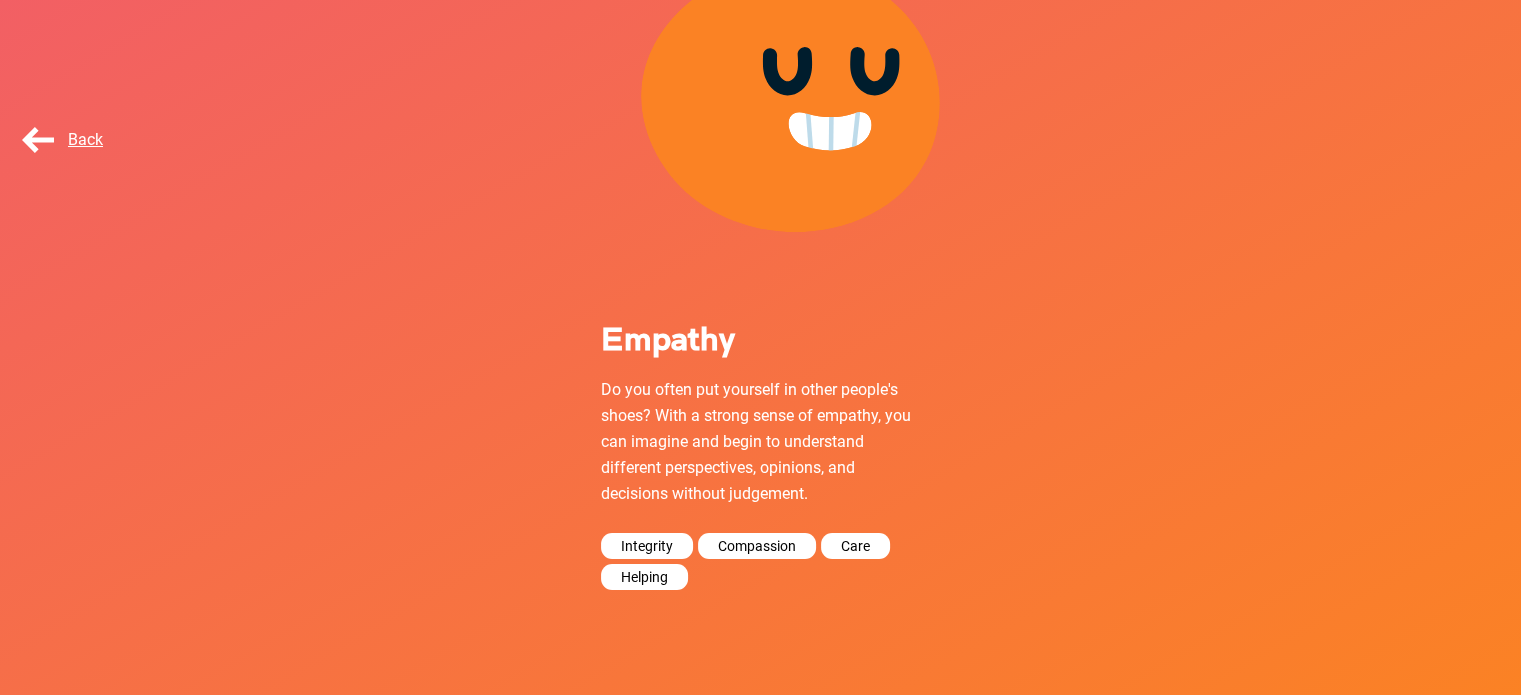 click on "Back" at bounding box center (60, 139) 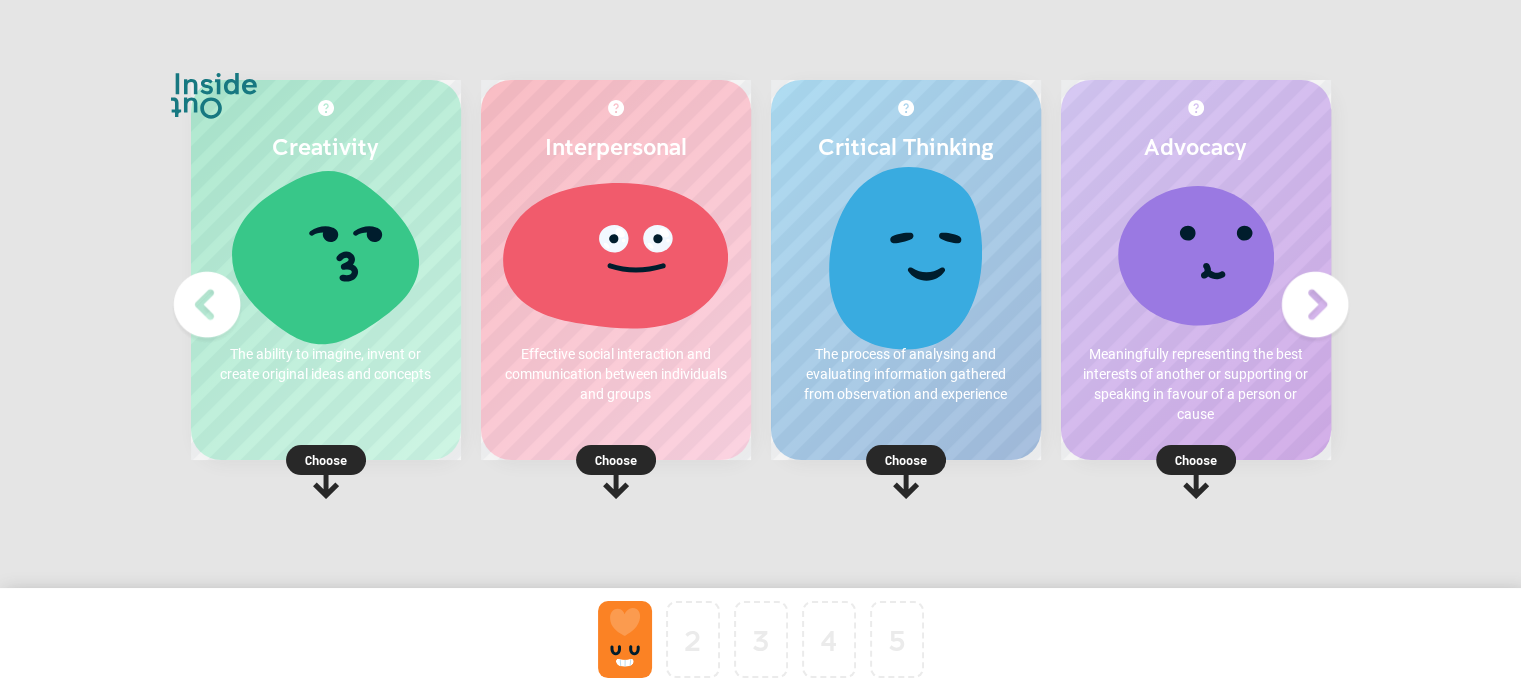 click at bounding box center [1315, 305] 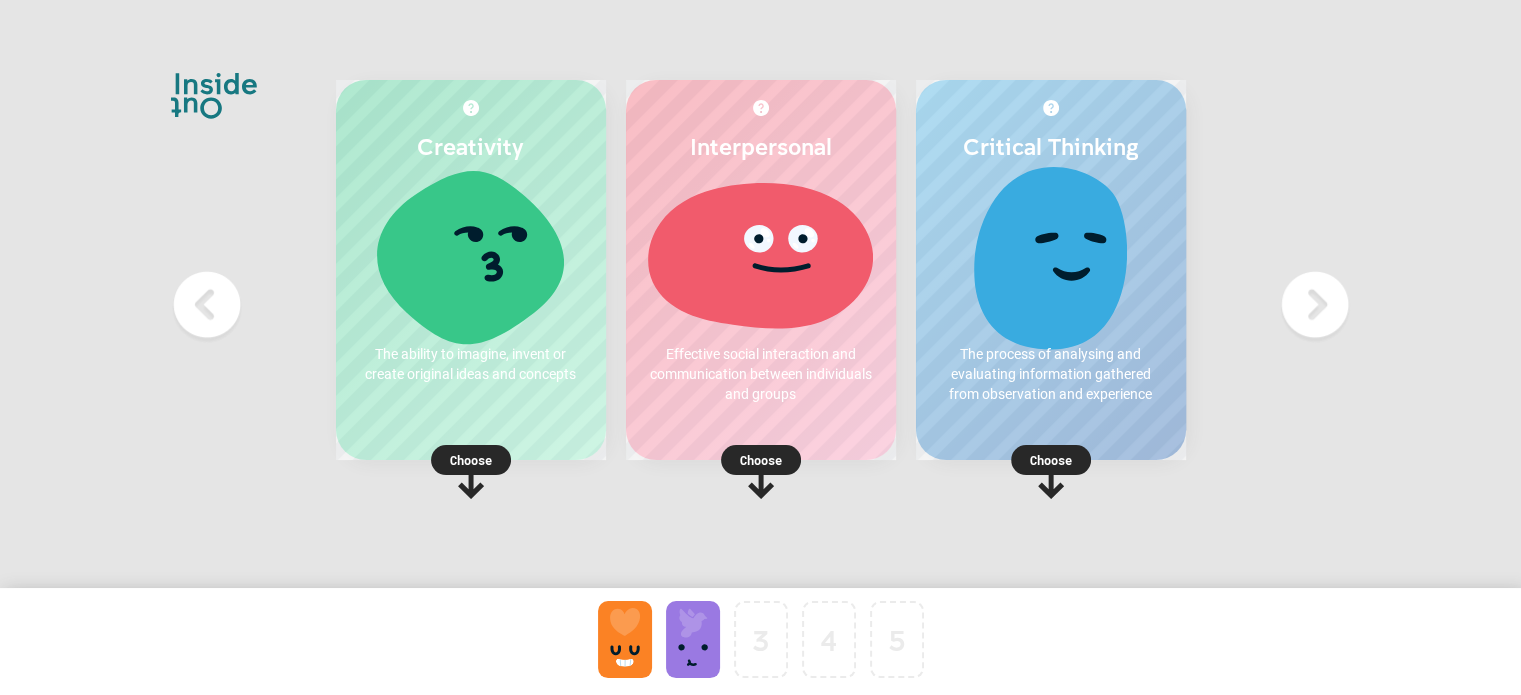 click on "Choose" at bounding box center [471, 460] 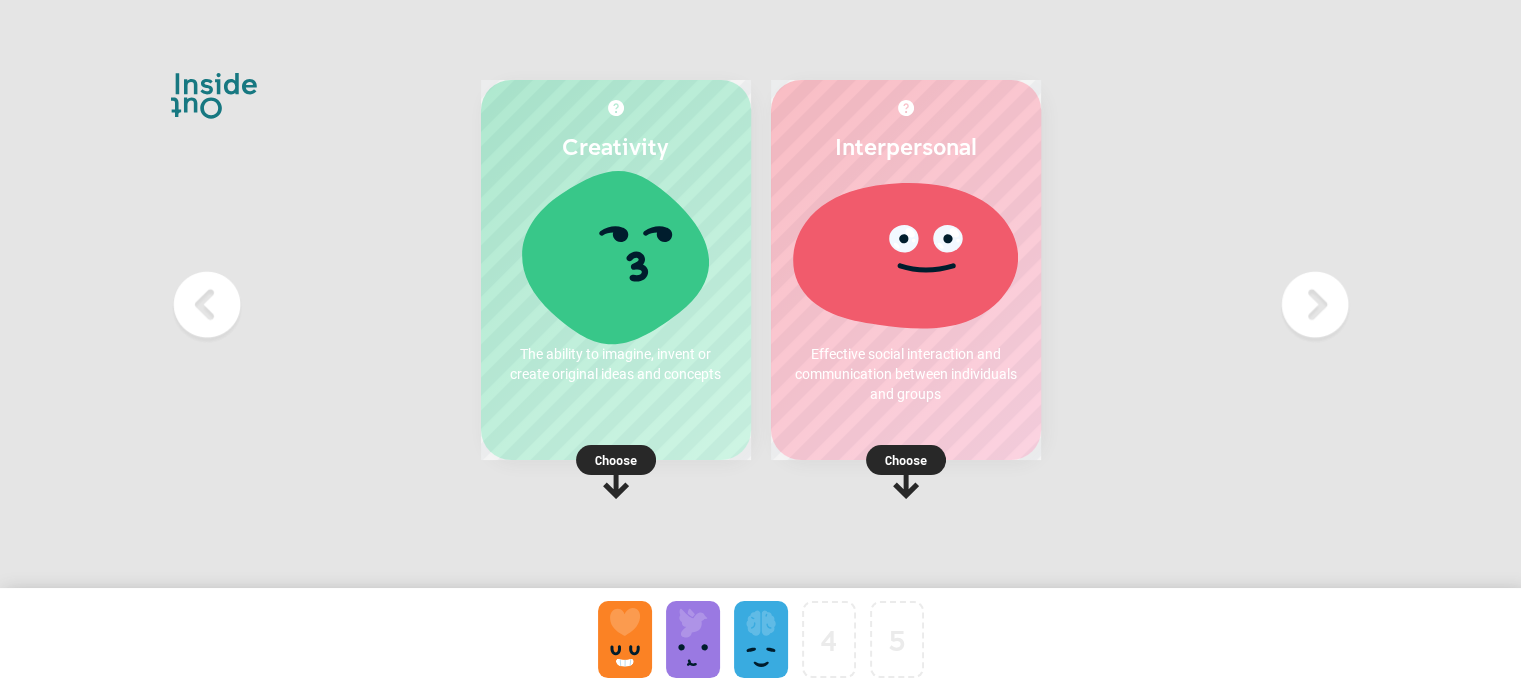 click at bounding box center (616, 472) 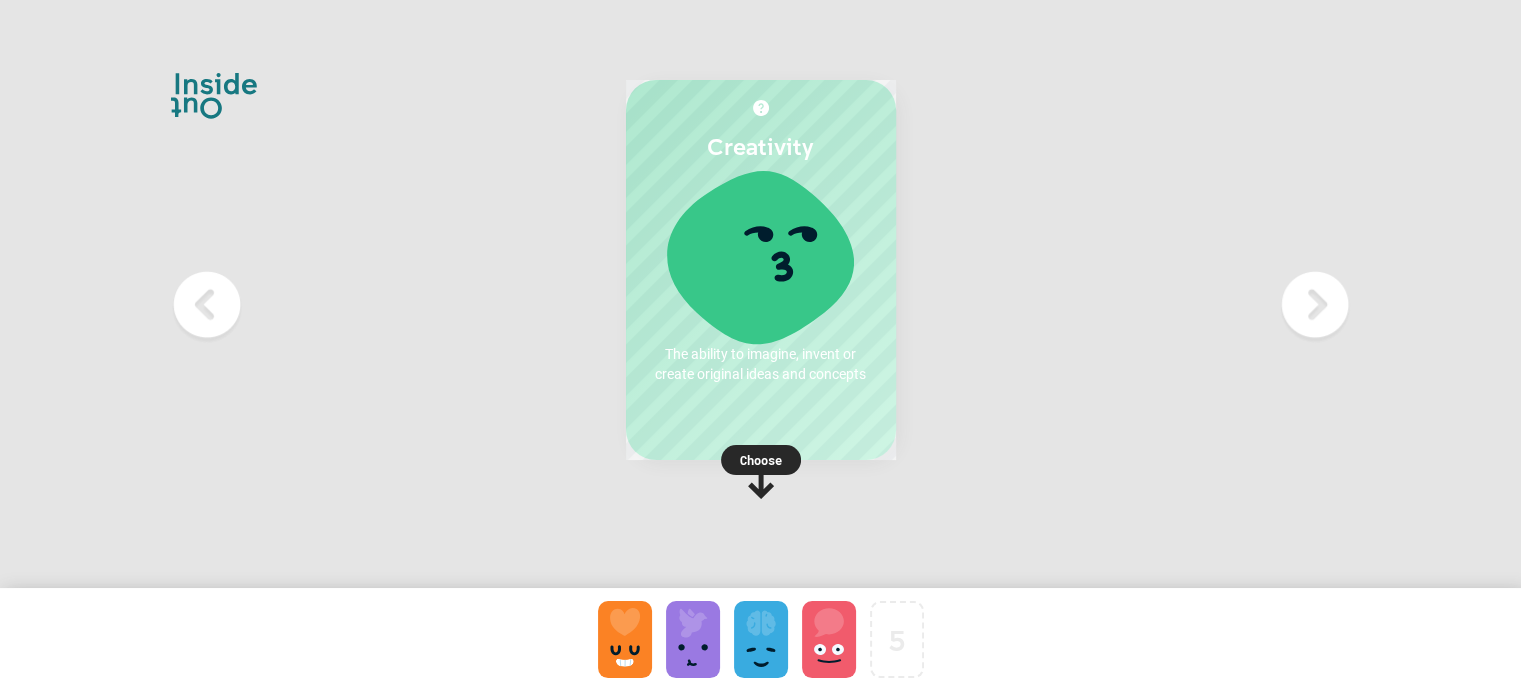 click at bounding box center (761, 472) 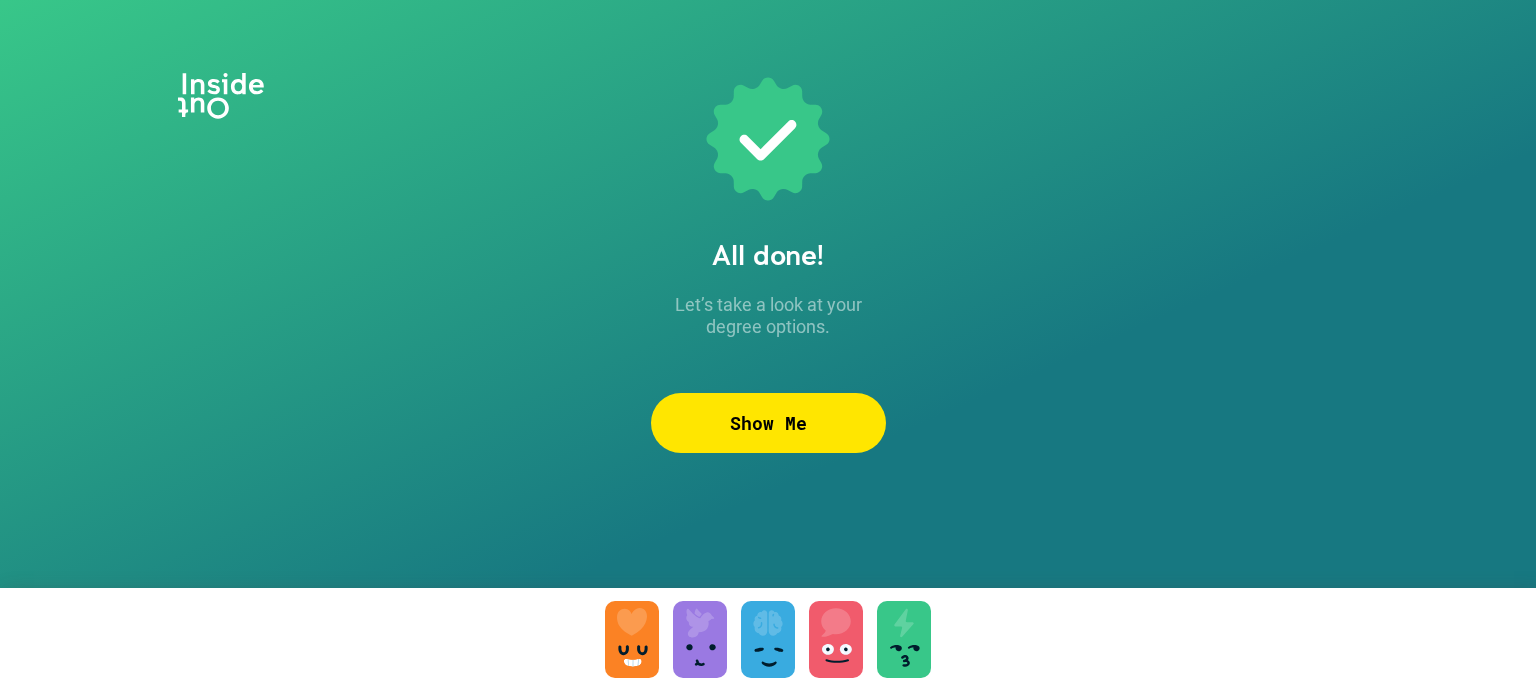 click on "Show Me" at bounding box center [768, 423] 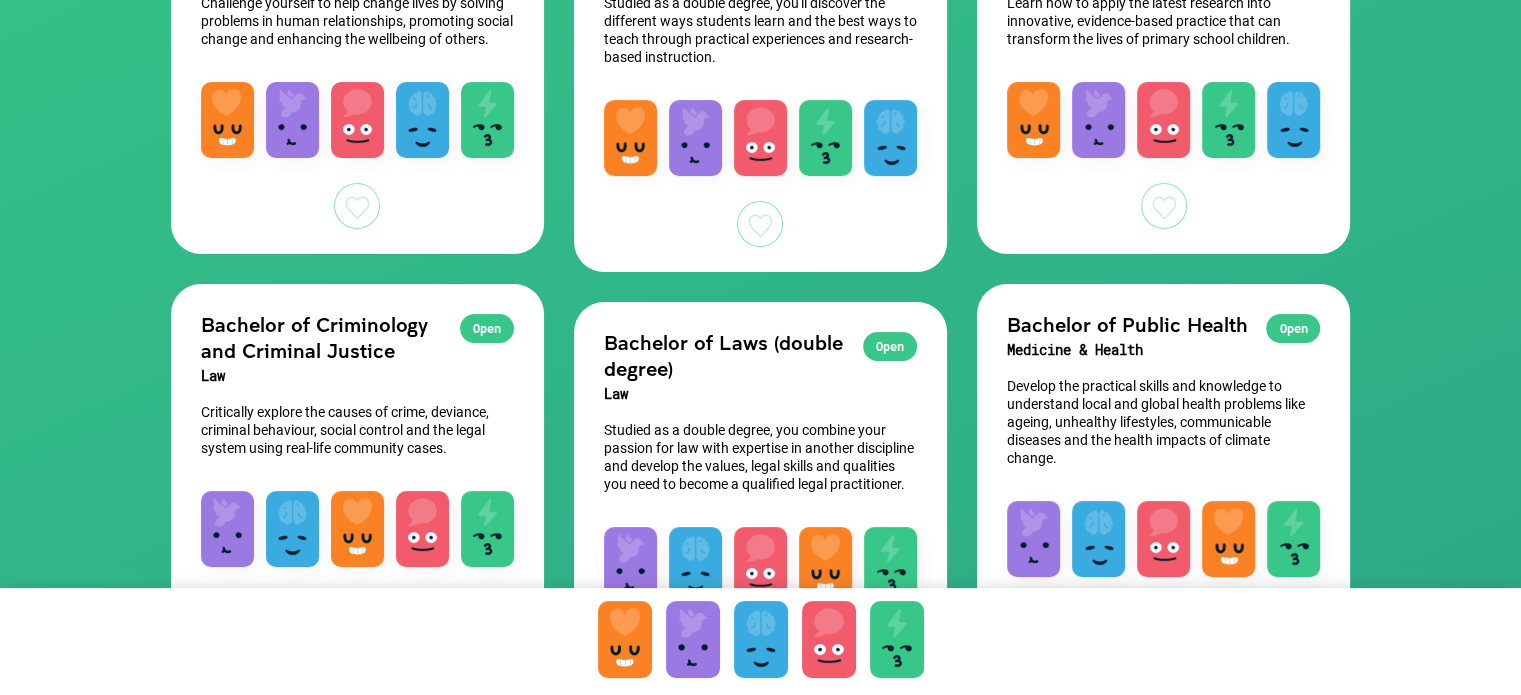 scroll, scrollTop: 412, scrollLeft: 0, axis: vertical 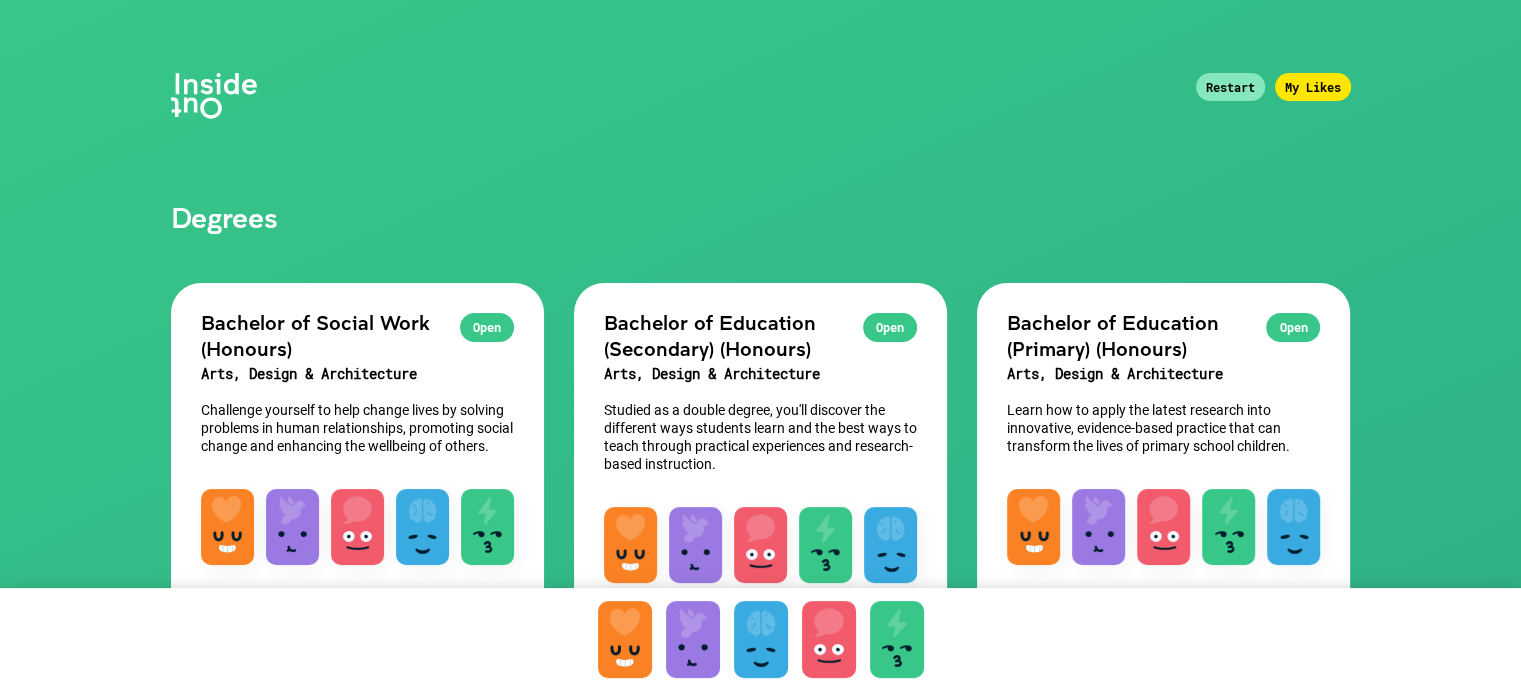 click on "Restart" at bounding box center (1230, 87) 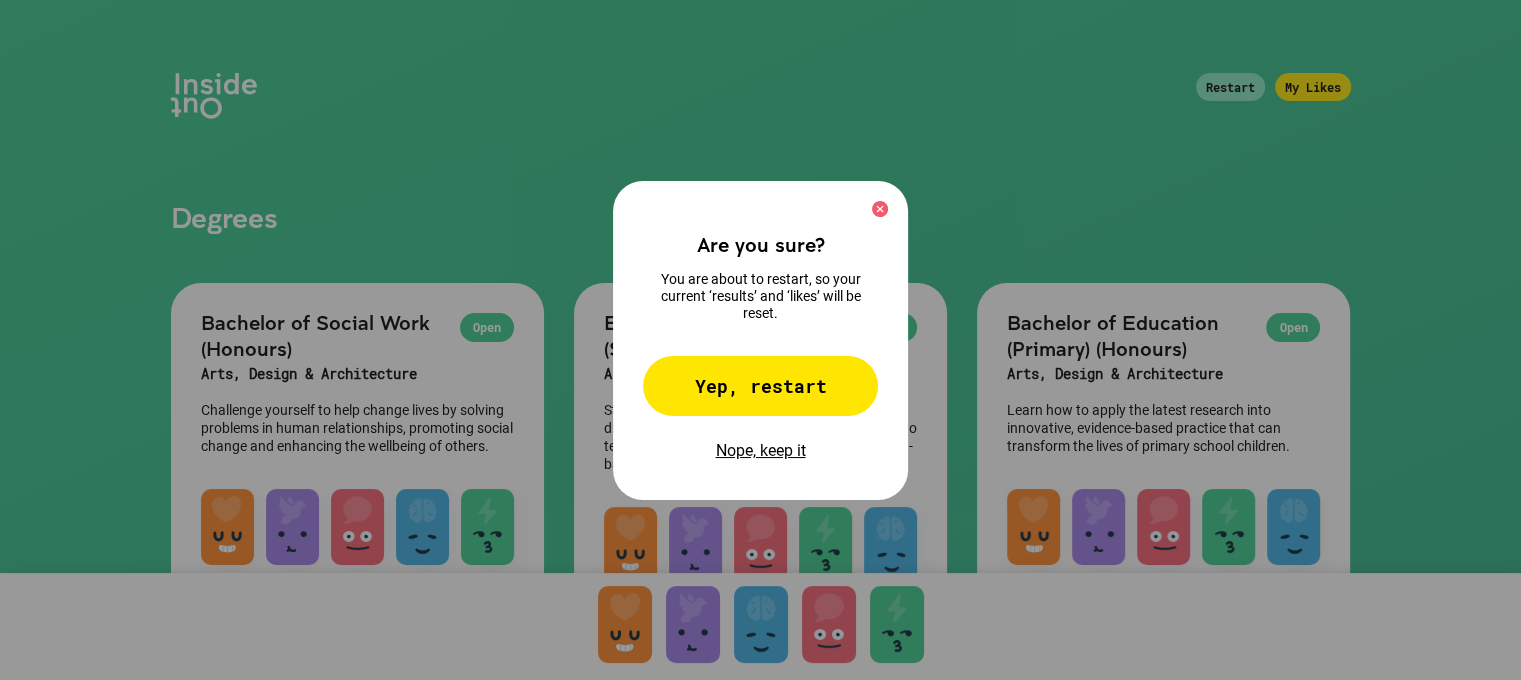 click on "Yep, restart" at bounding box center [760, 386] 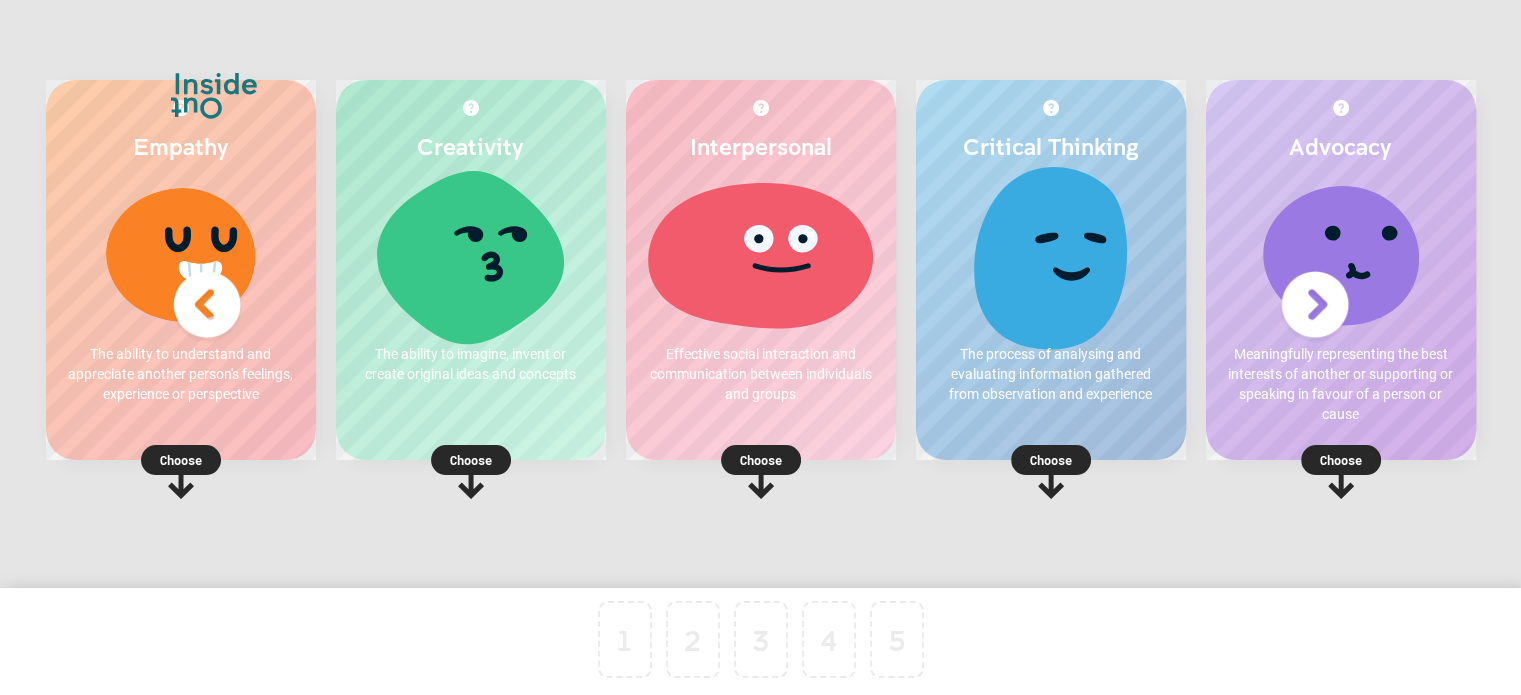 click on "Choose" at bounding box center [181, 460] 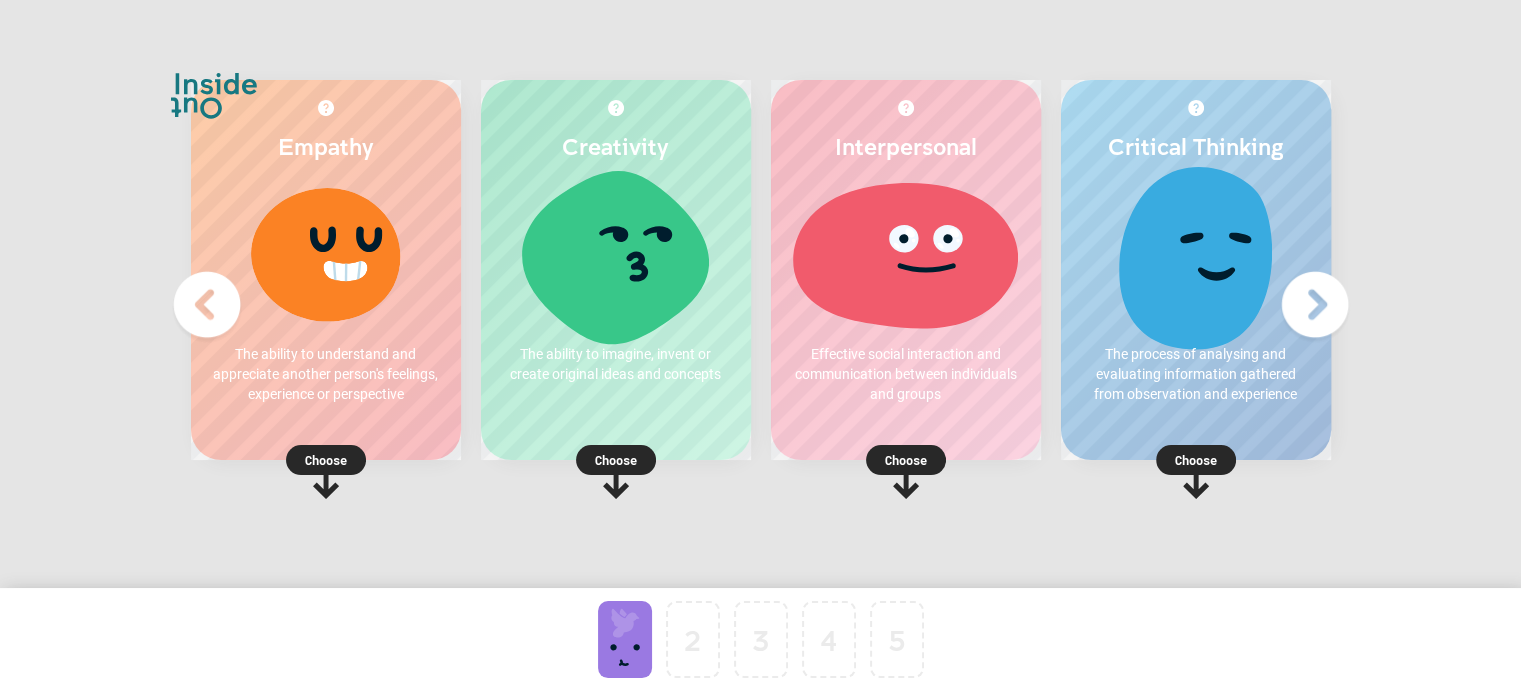 click at bounding box center [625, 639] 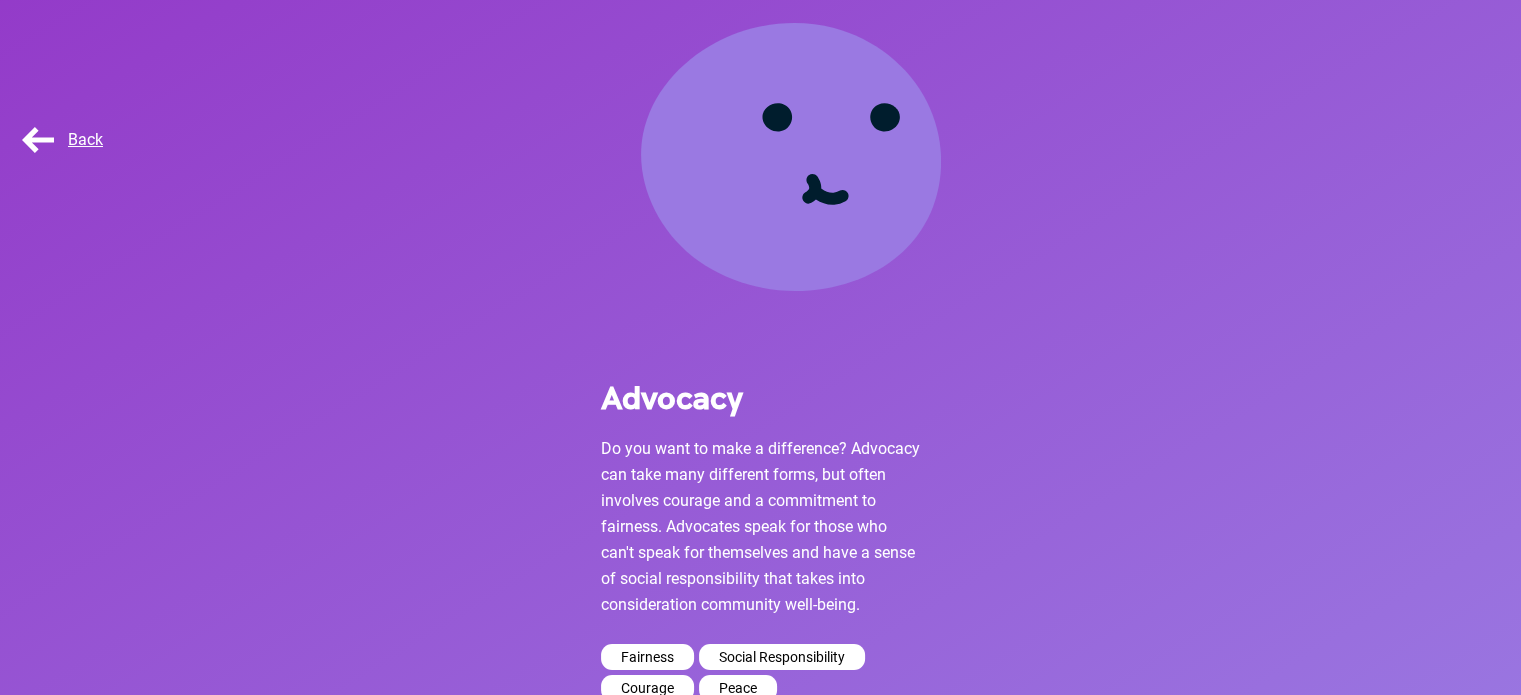 scroll, scrollTop: 135, scrollLeft: 0, axis: vertical 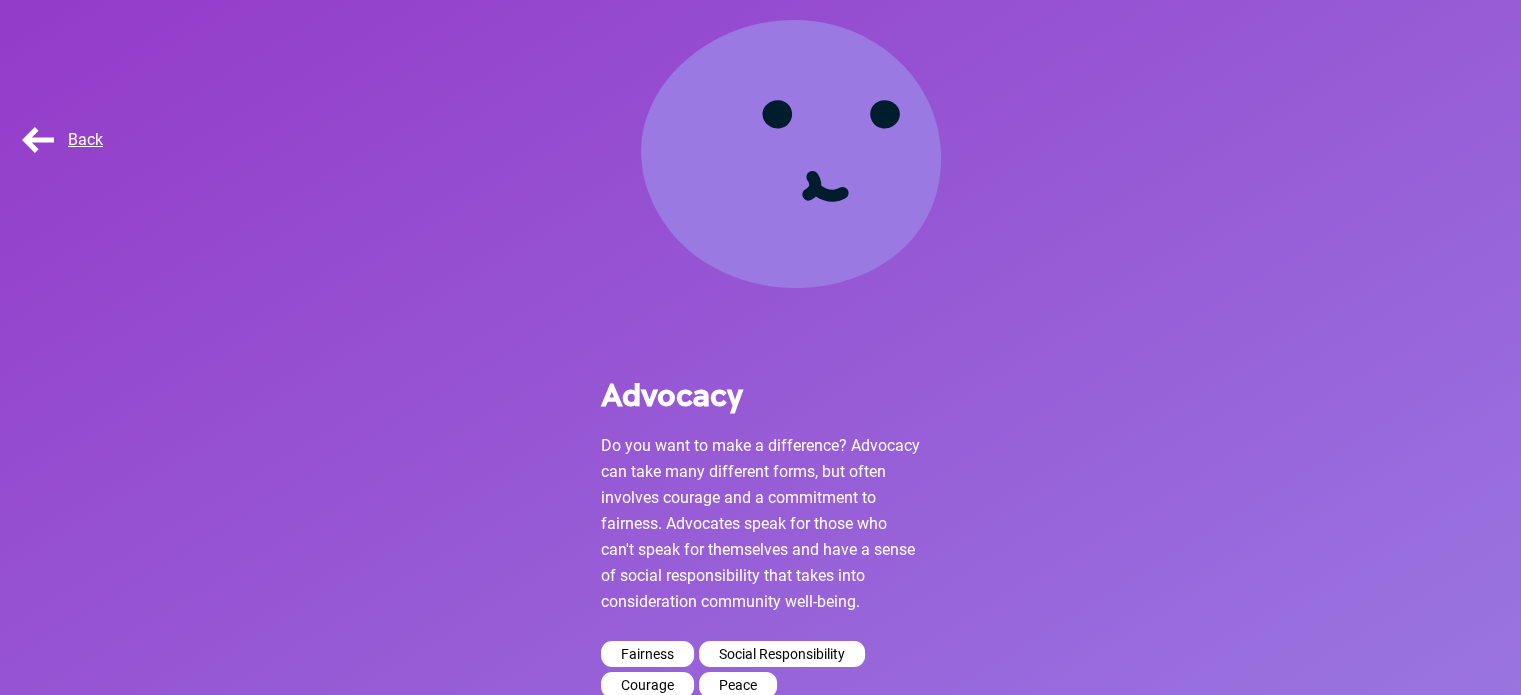 click on "Back" at bounding box center (60, 139) 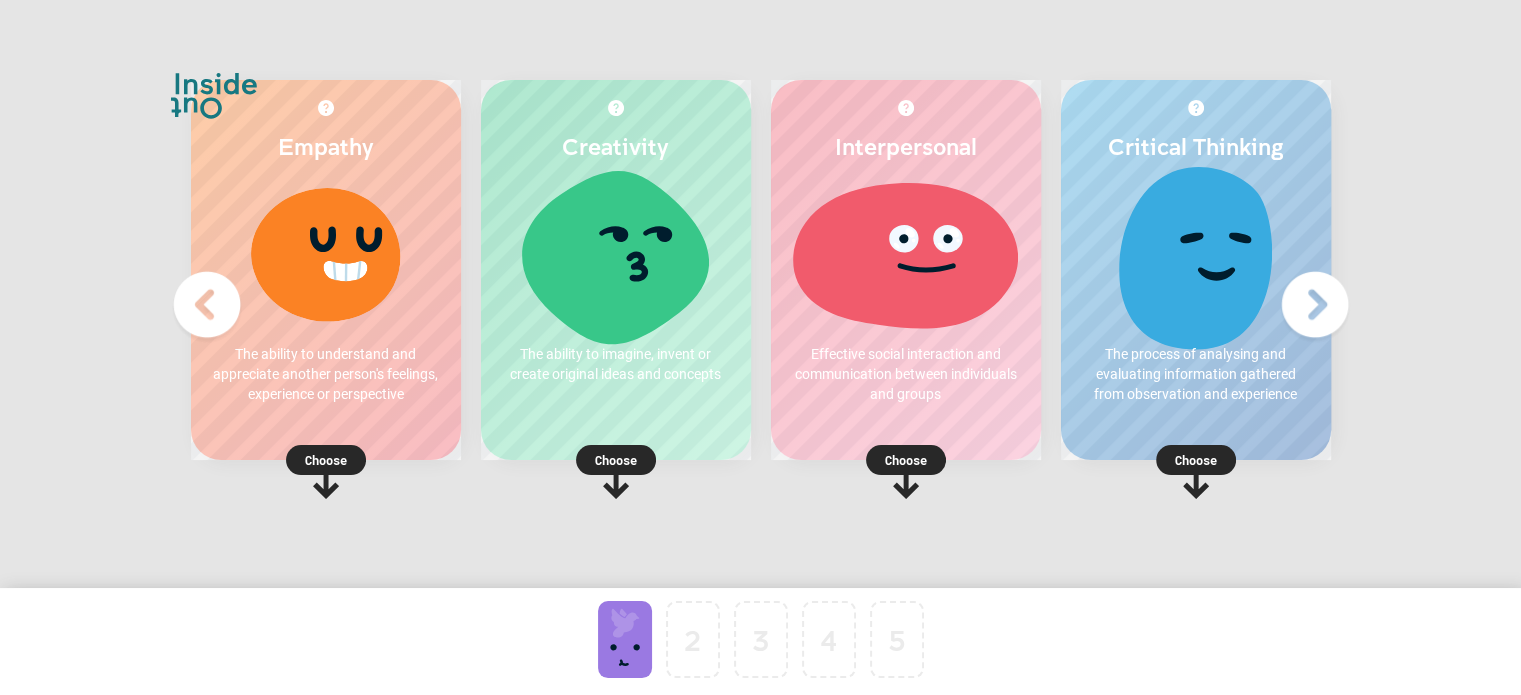 click on "Choose" at bounding box center (326, 460) 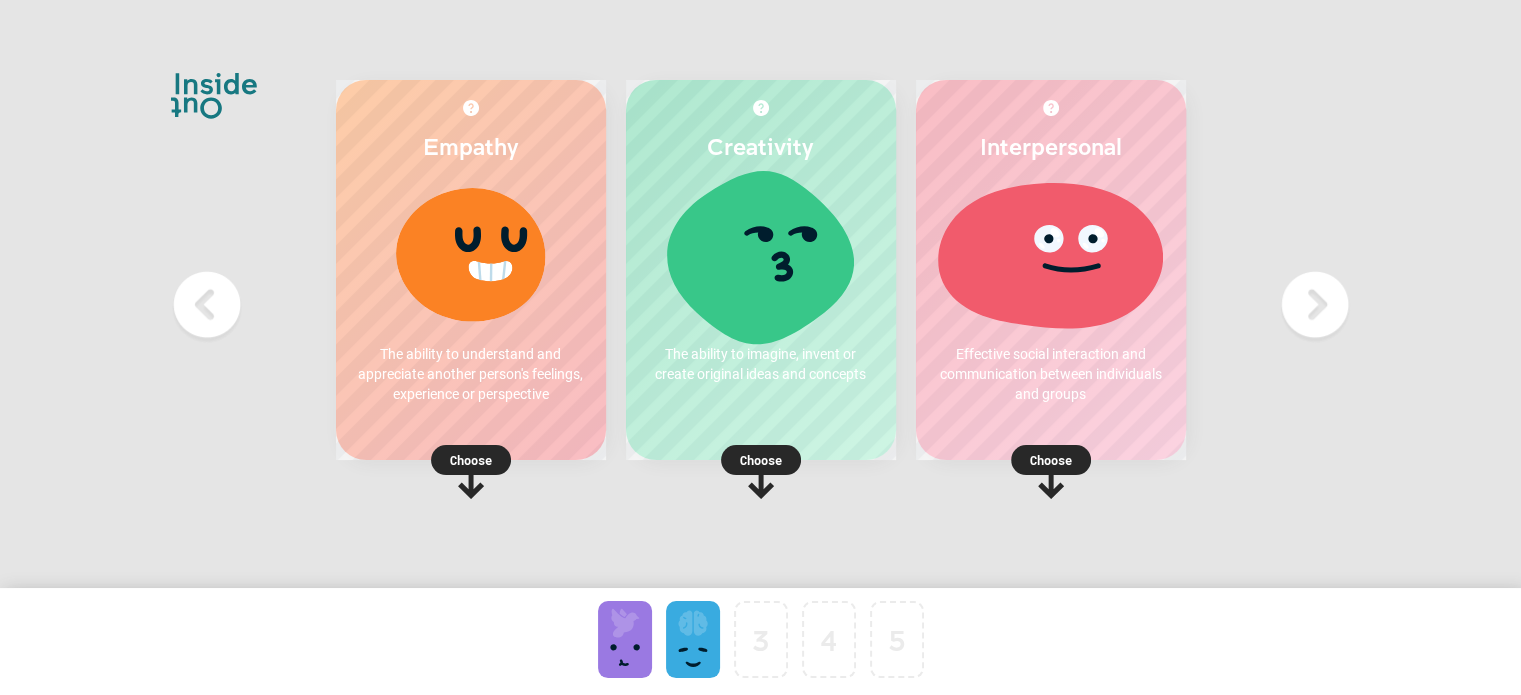 click at bounding box center [471, 460] 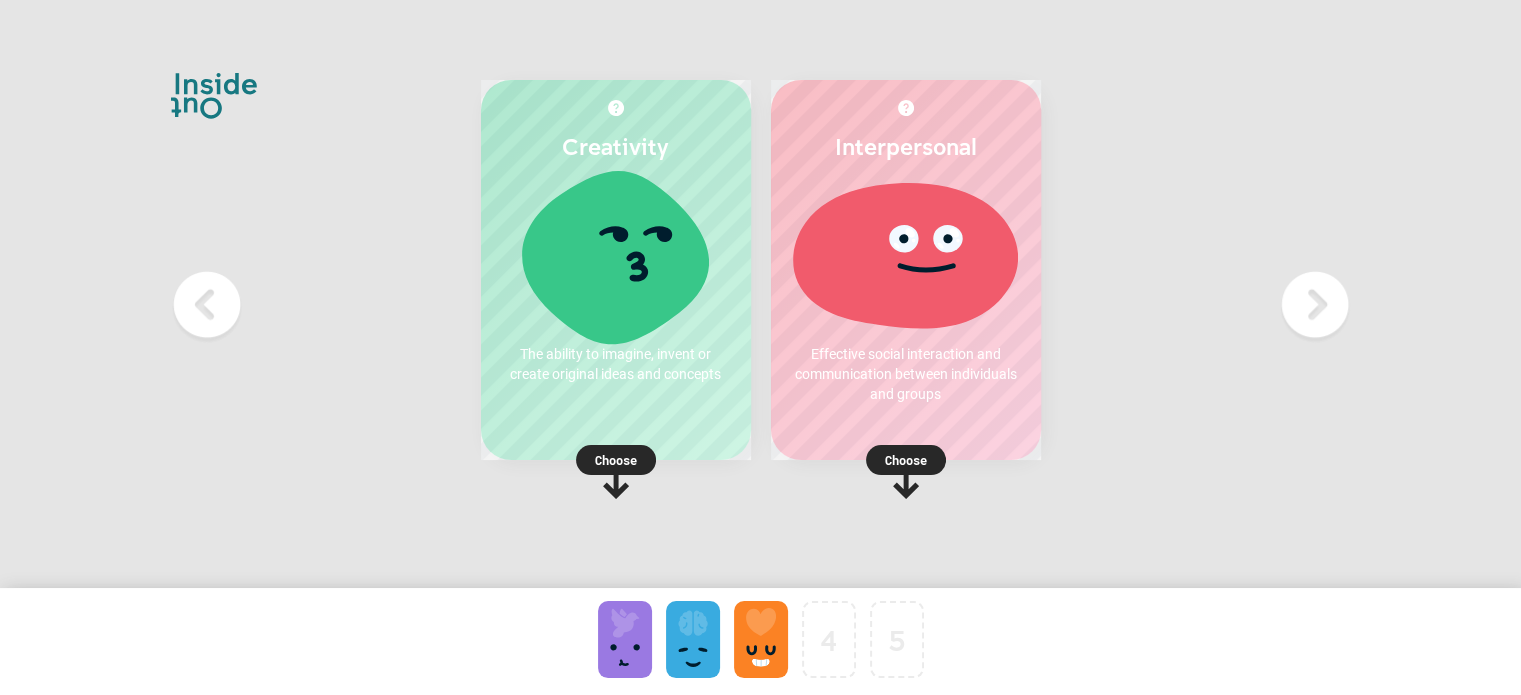 click on "Choose" at bounding box center (616, 460) 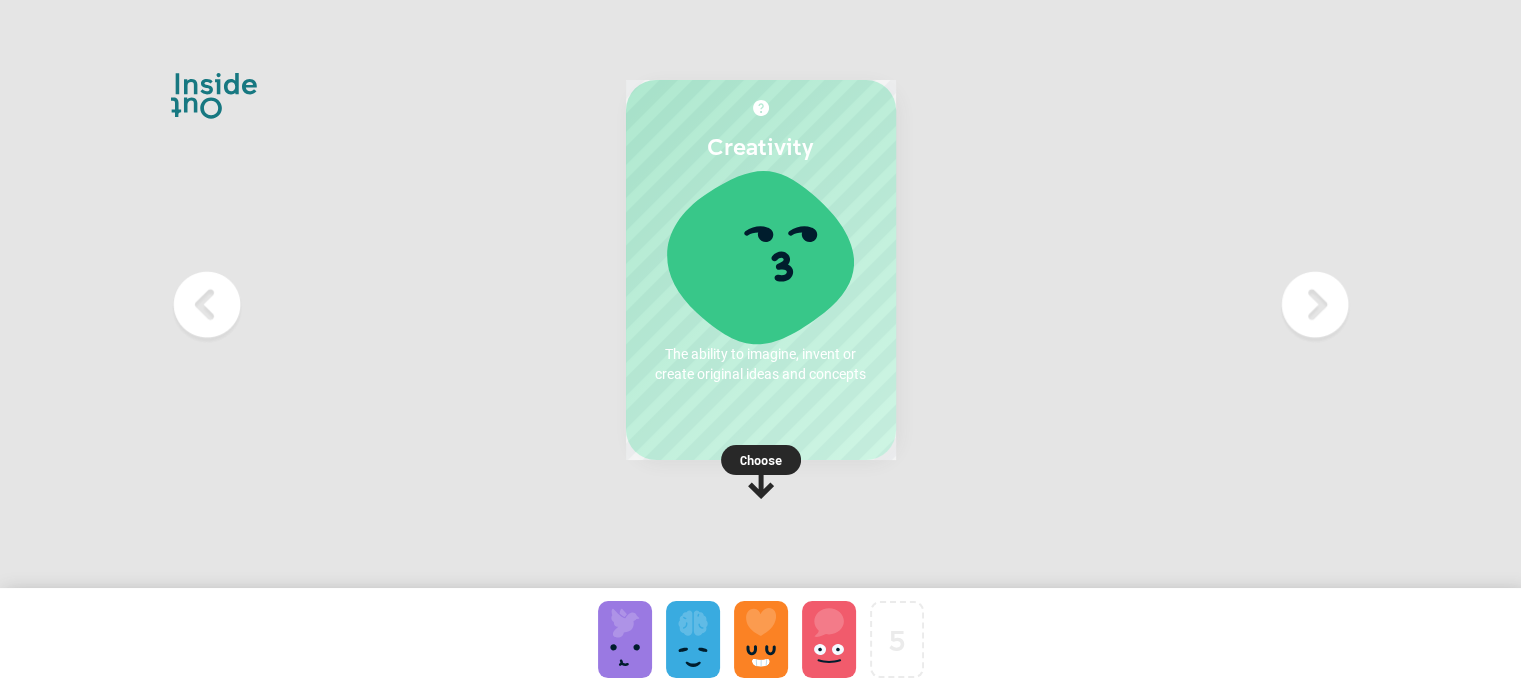 click on "Choose" at bounding box center (761, 460) 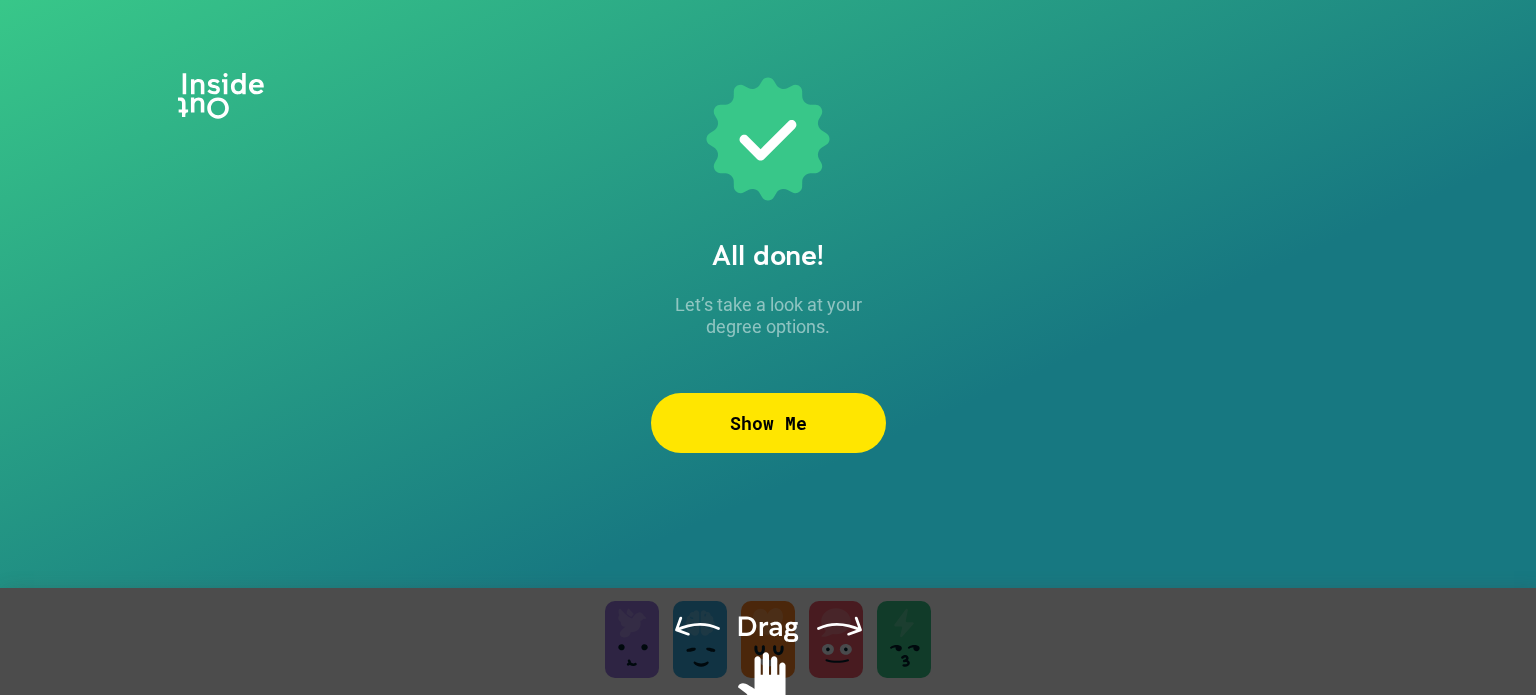 click on "Show Me" at bounding box center [768, 423] 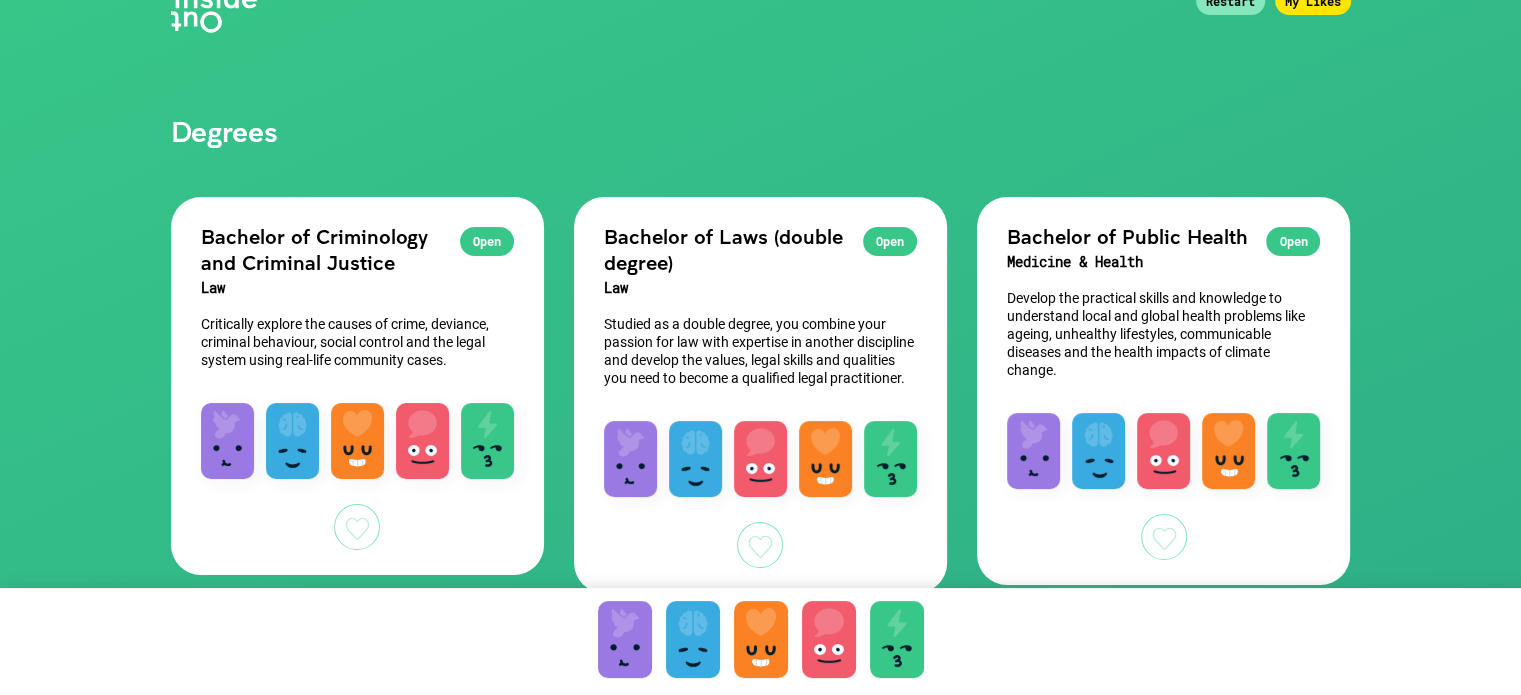 scroll, scrollTop: 88, scrollLeft: 0, axis: vertical 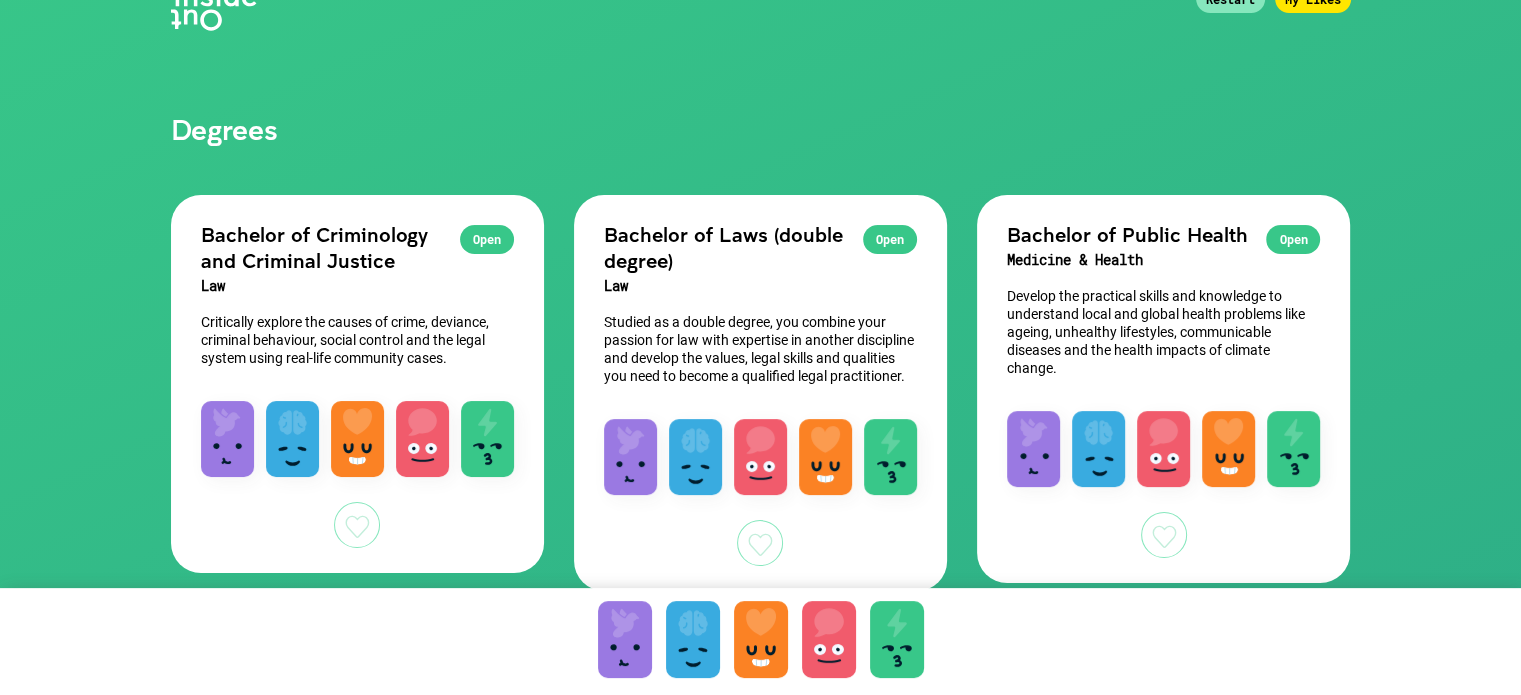 click at bounding box center [693, 639] 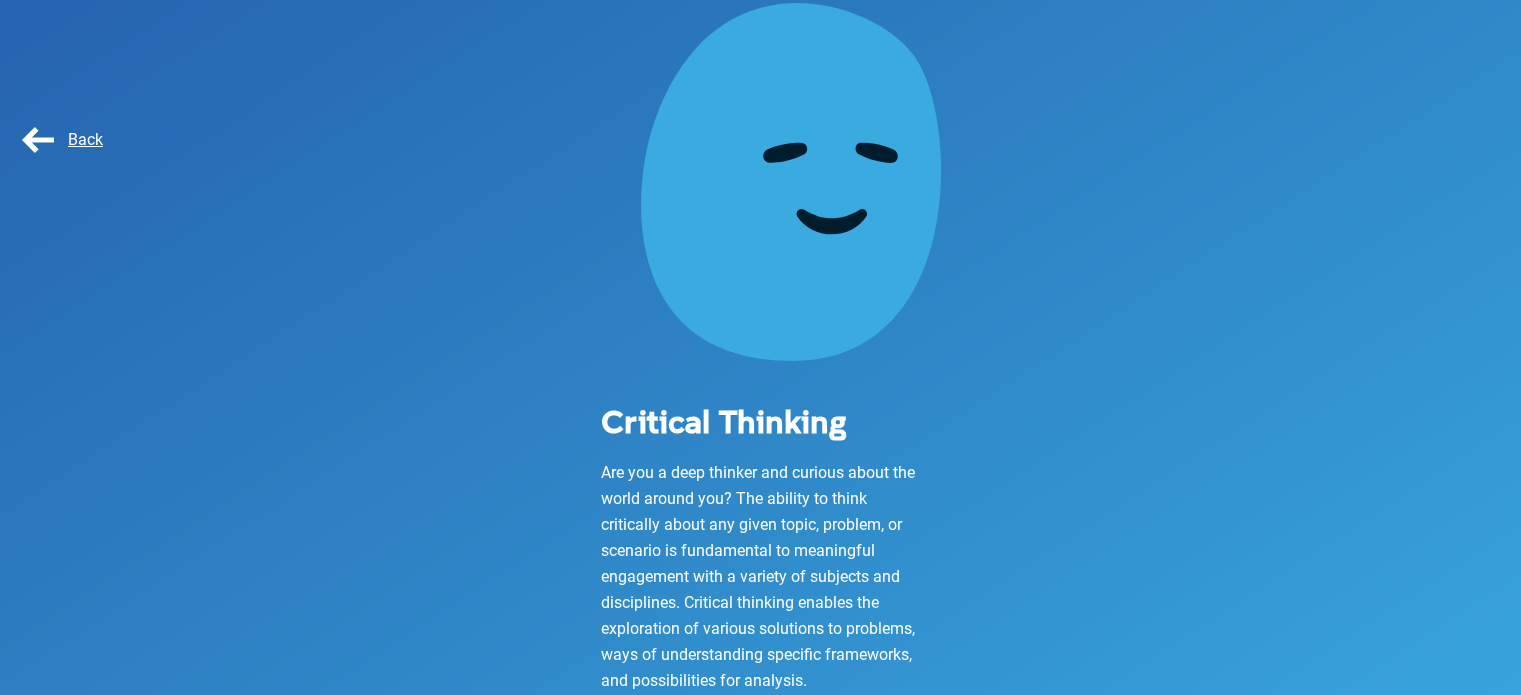 scroll, scrollTop: 152, scrollLeft: 0, axis: vertical 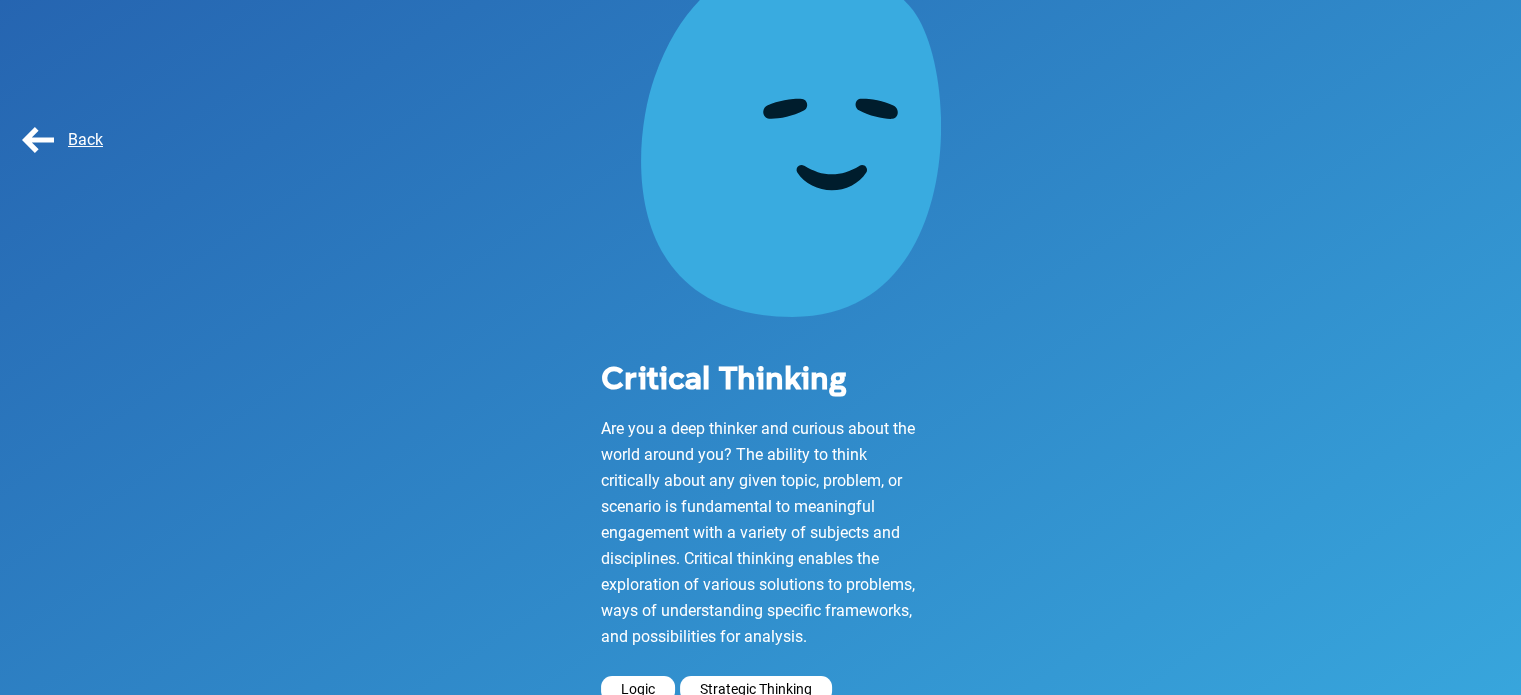 click on "Back" at bounding box center [60, 139] 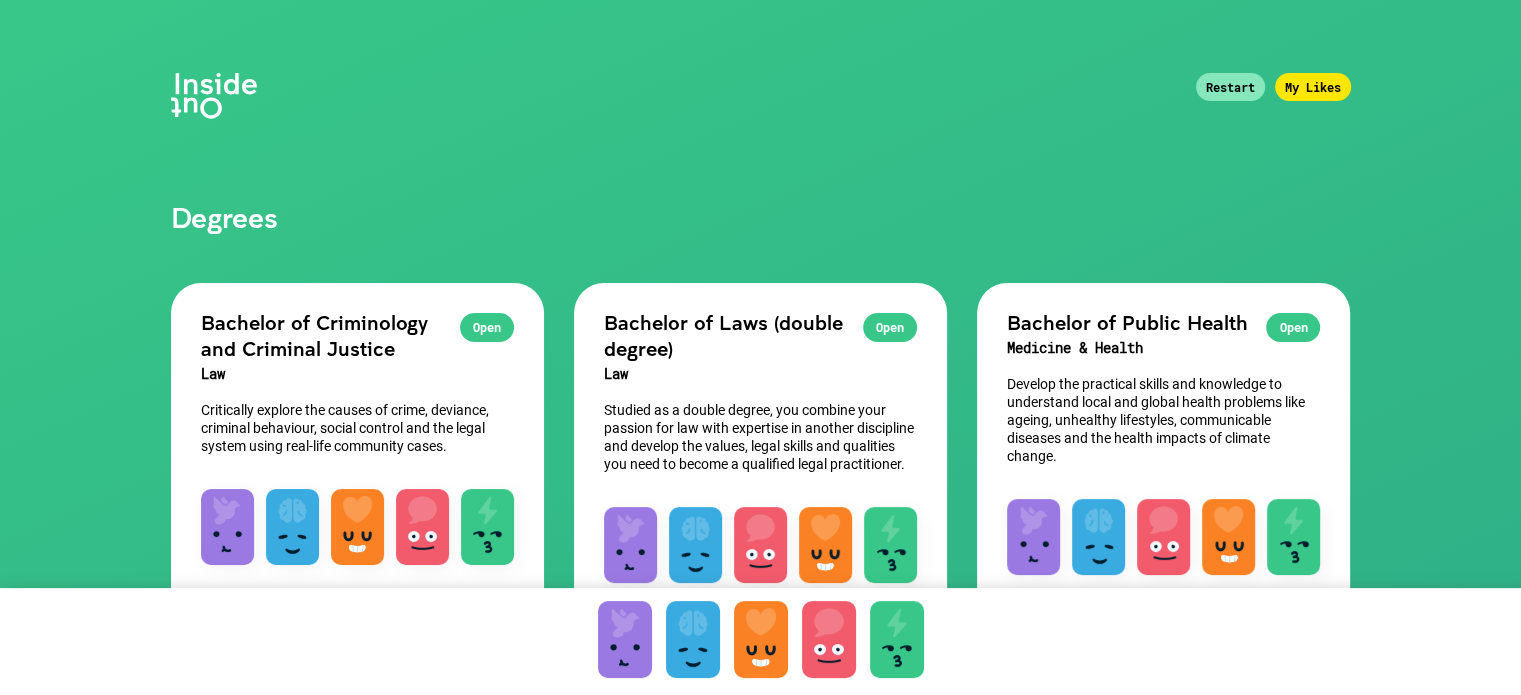 click at bounding box center [829, 639] 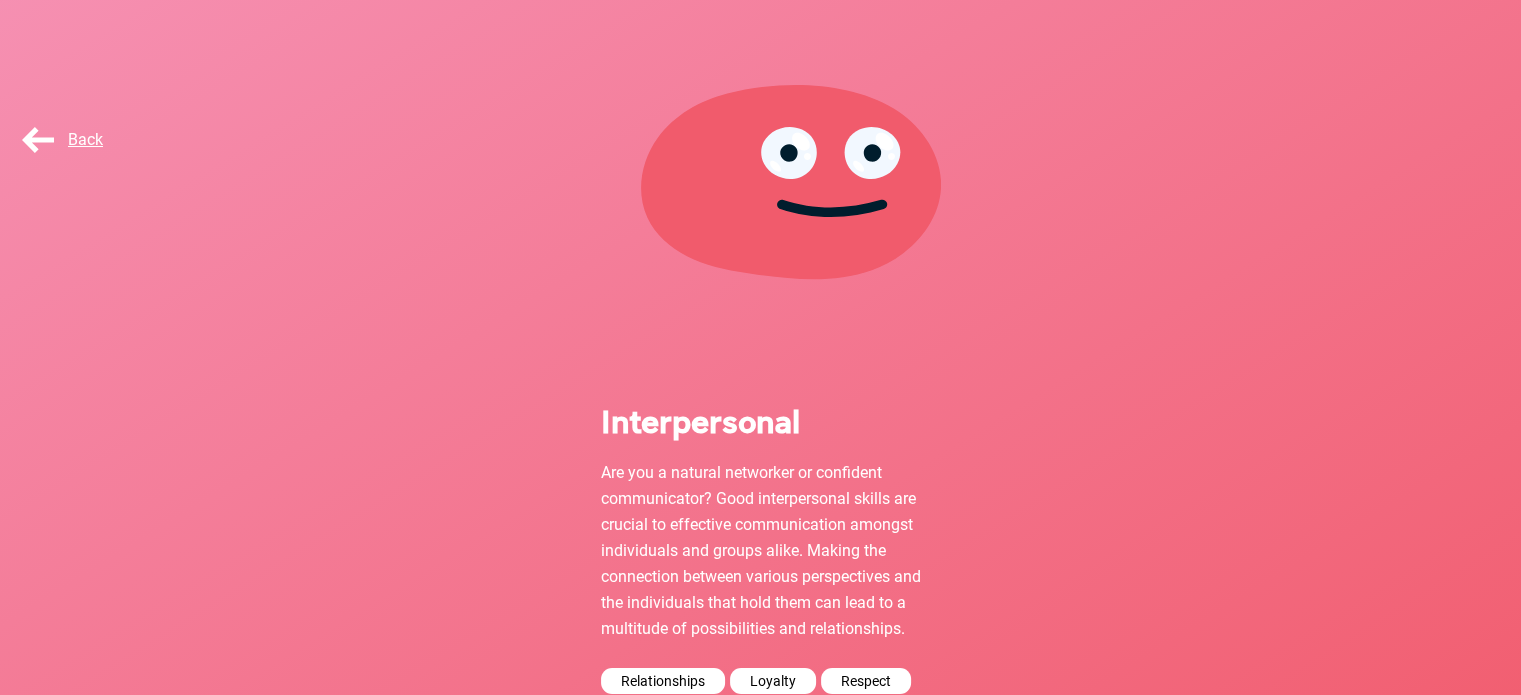 scroll, scrollTop: 116, scrollLeft: 0, axis: vertical 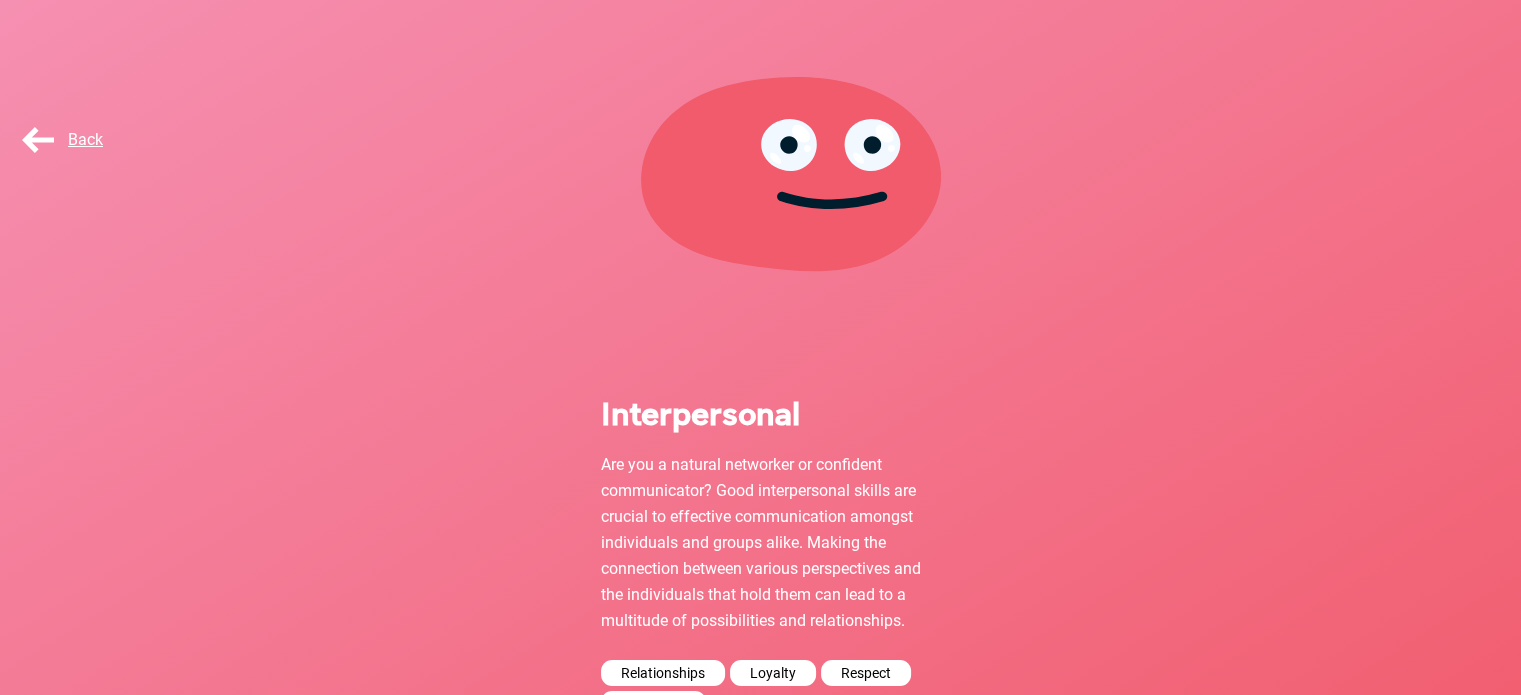 click on "Back" at bounding box center (60, 139) 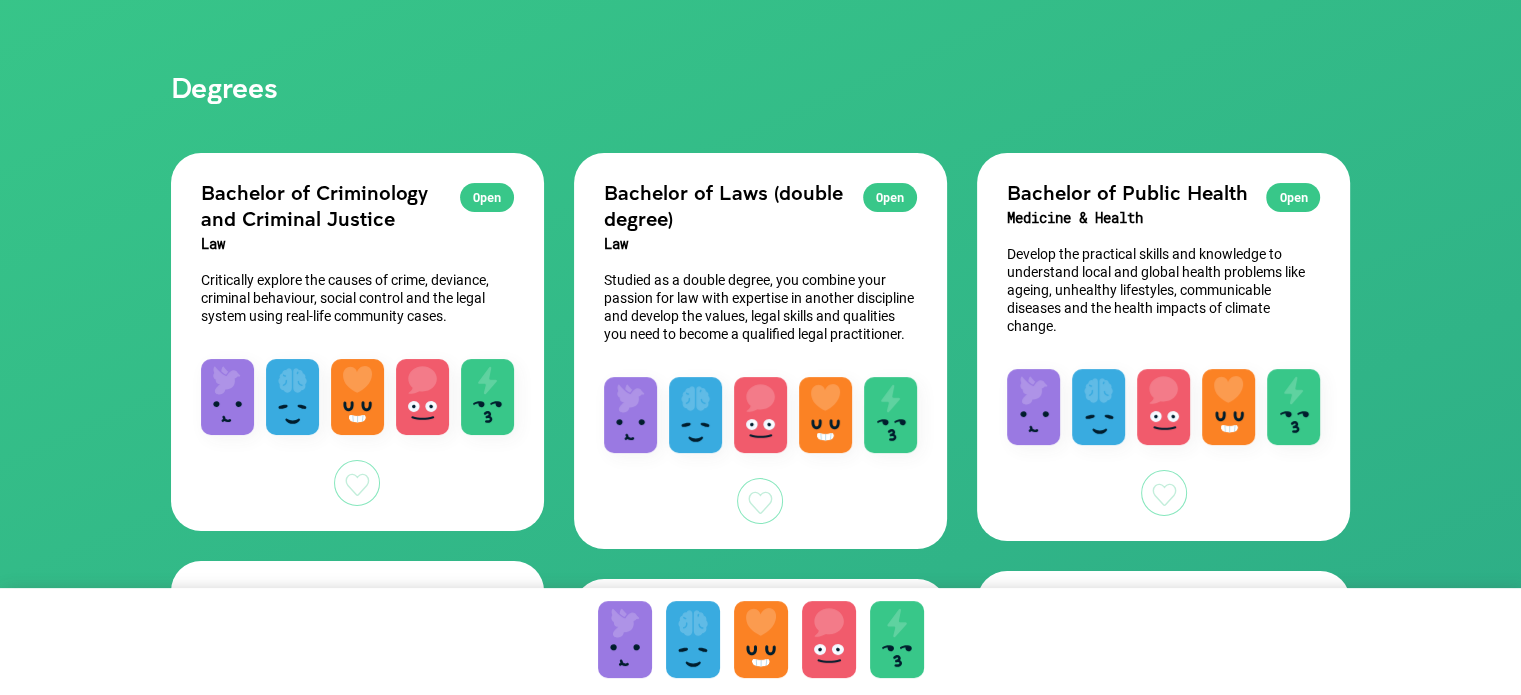 scroll, scrollTop: 132, scrollLeft: 0, axis: vertical 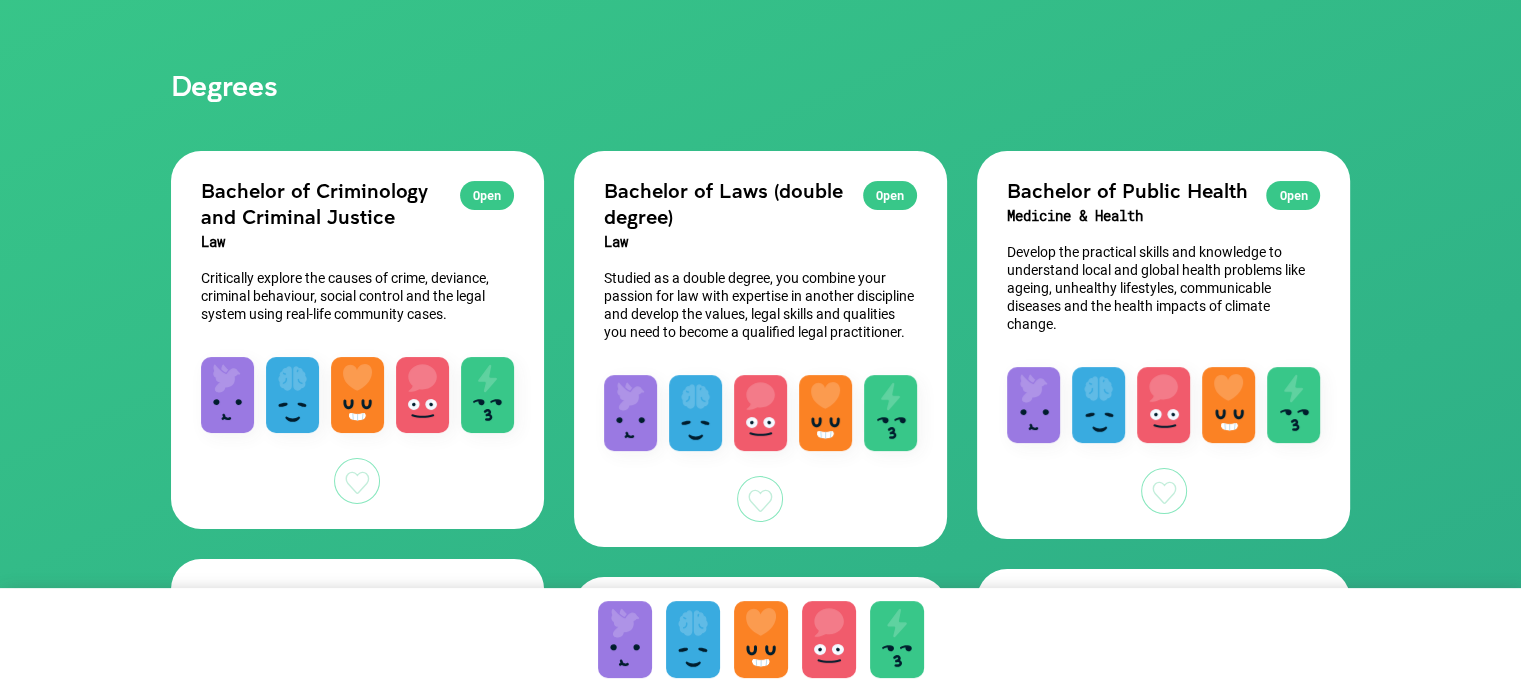 click at bounding box center (357, 481) 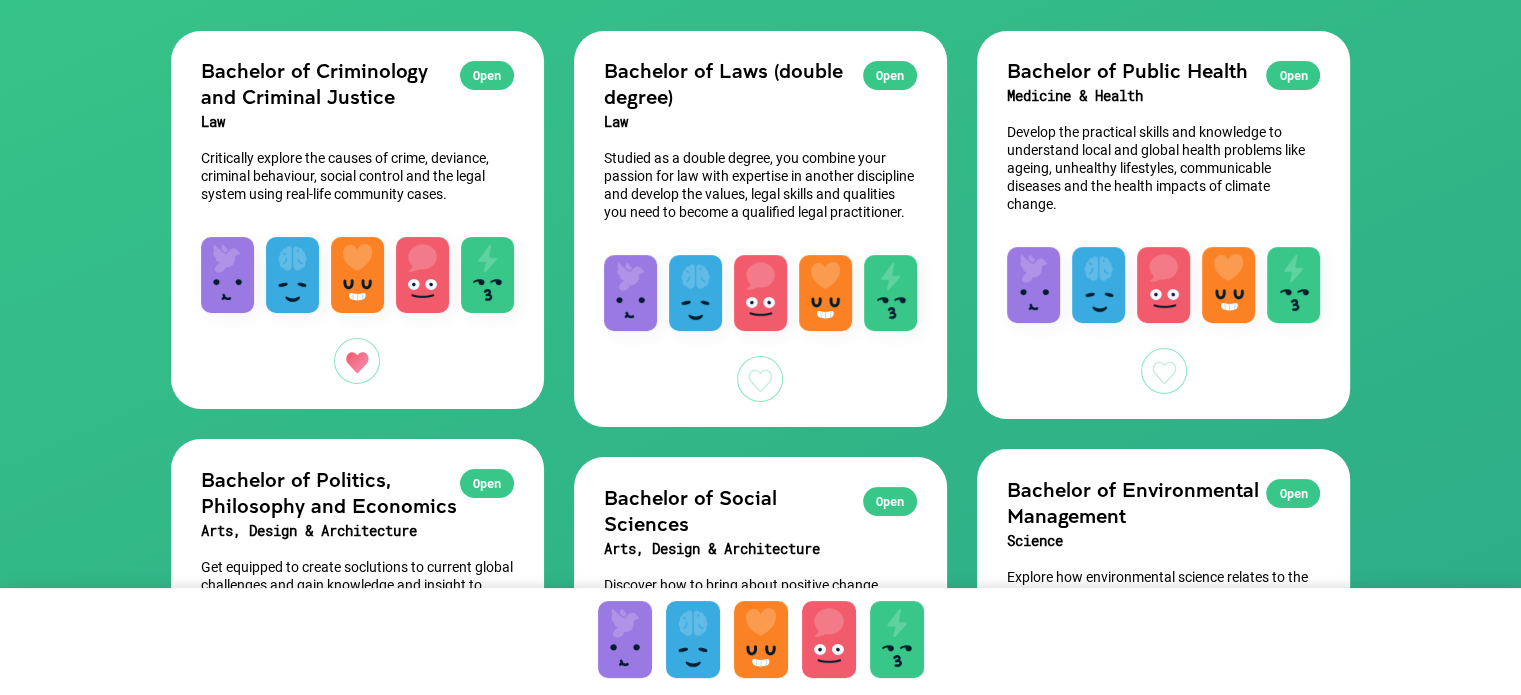 scroll, scrollTop: 270, scrollLeft: 0, axis: vertical 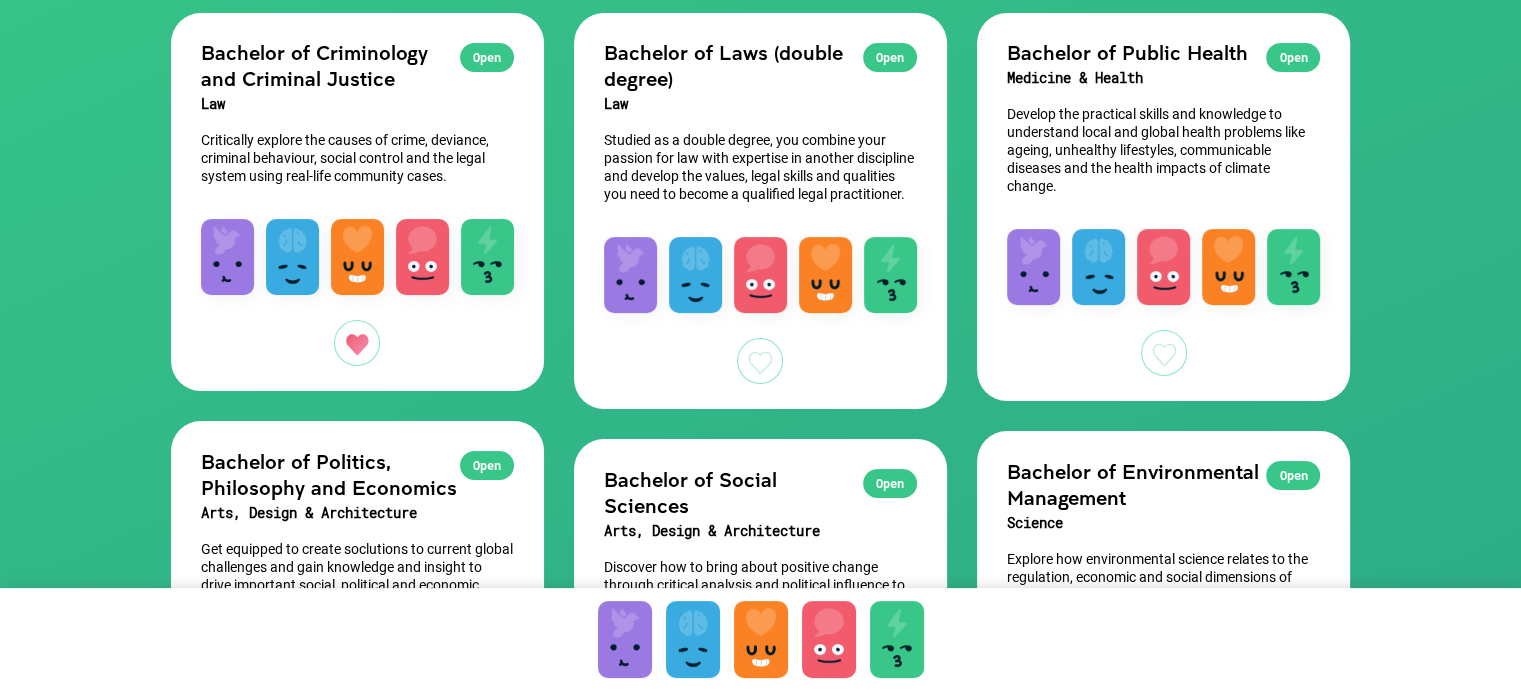 click at bounding box center [760, 361] 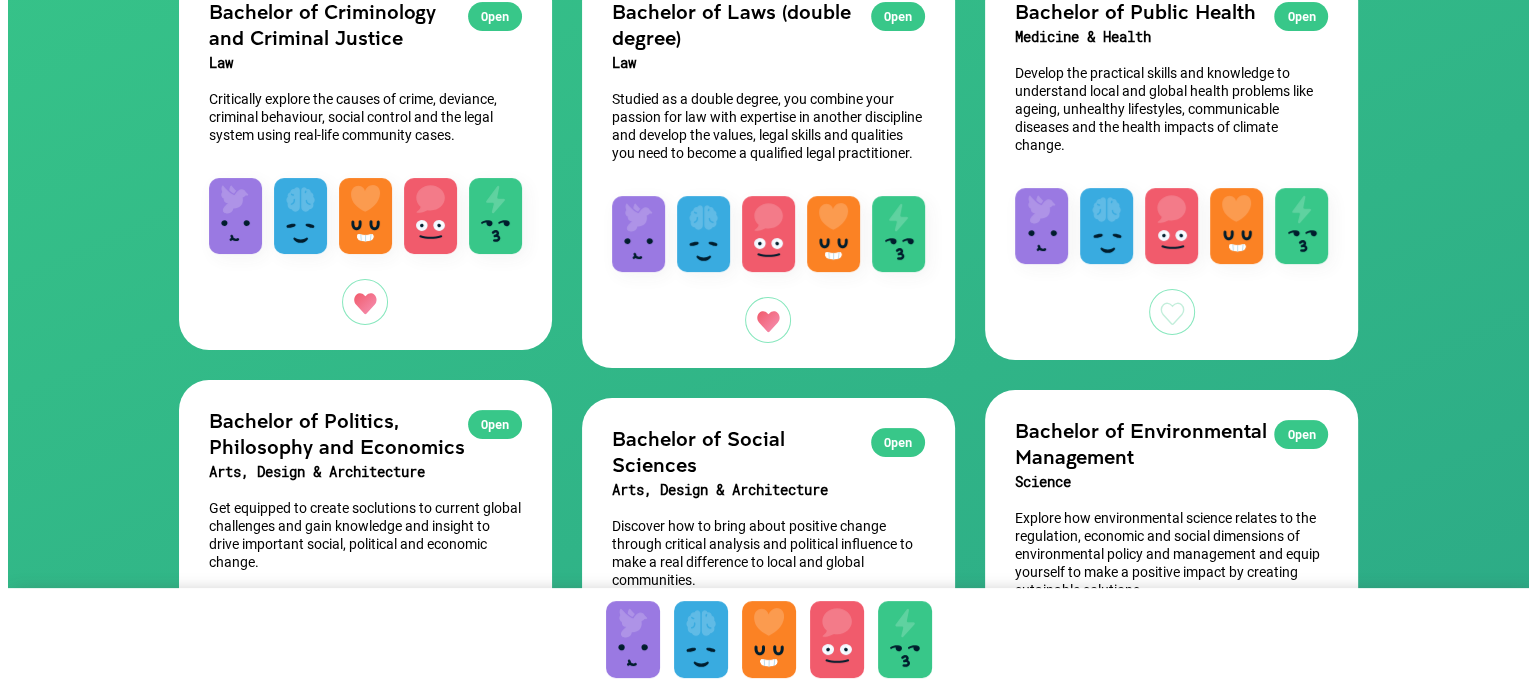 scroll, scrollTop: 0, scrollLeft: 0, axis: both 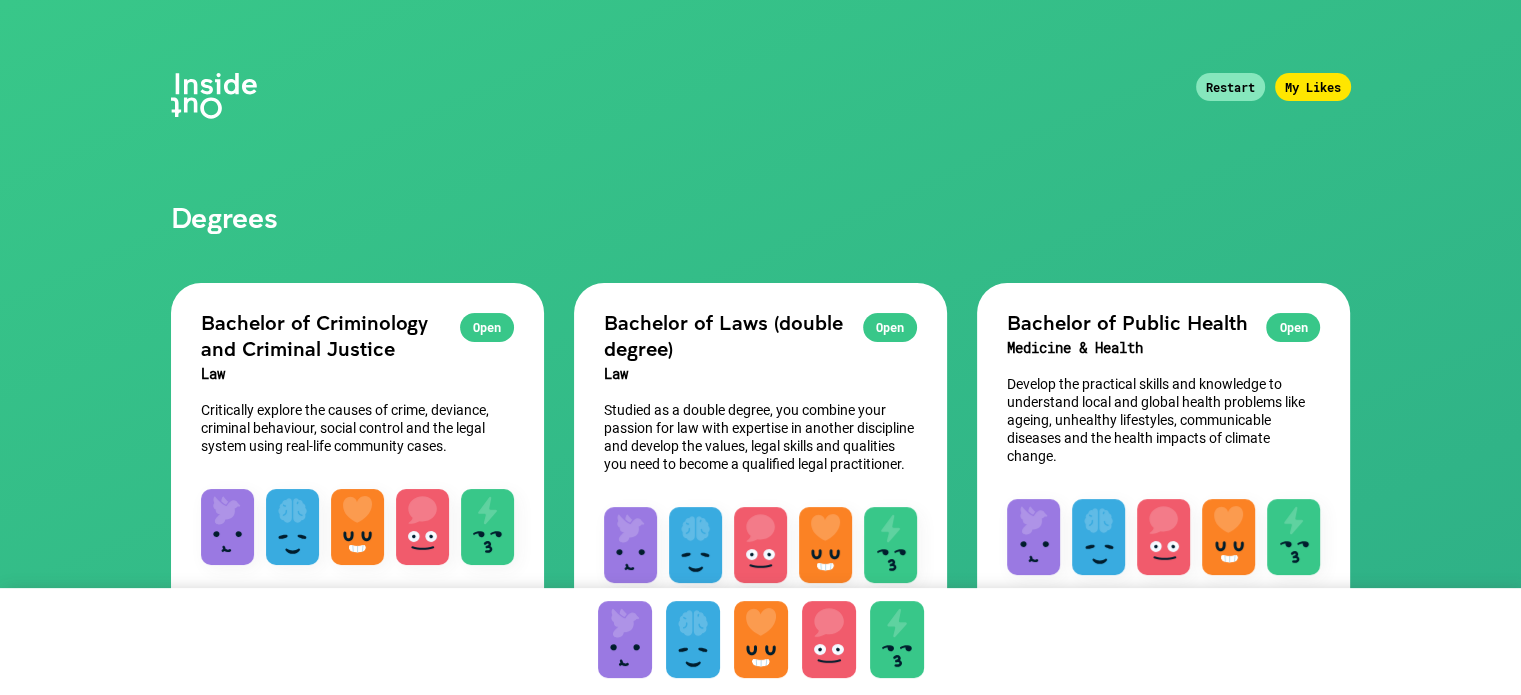 click on "My Likes" at bounding box center [1313, 87] 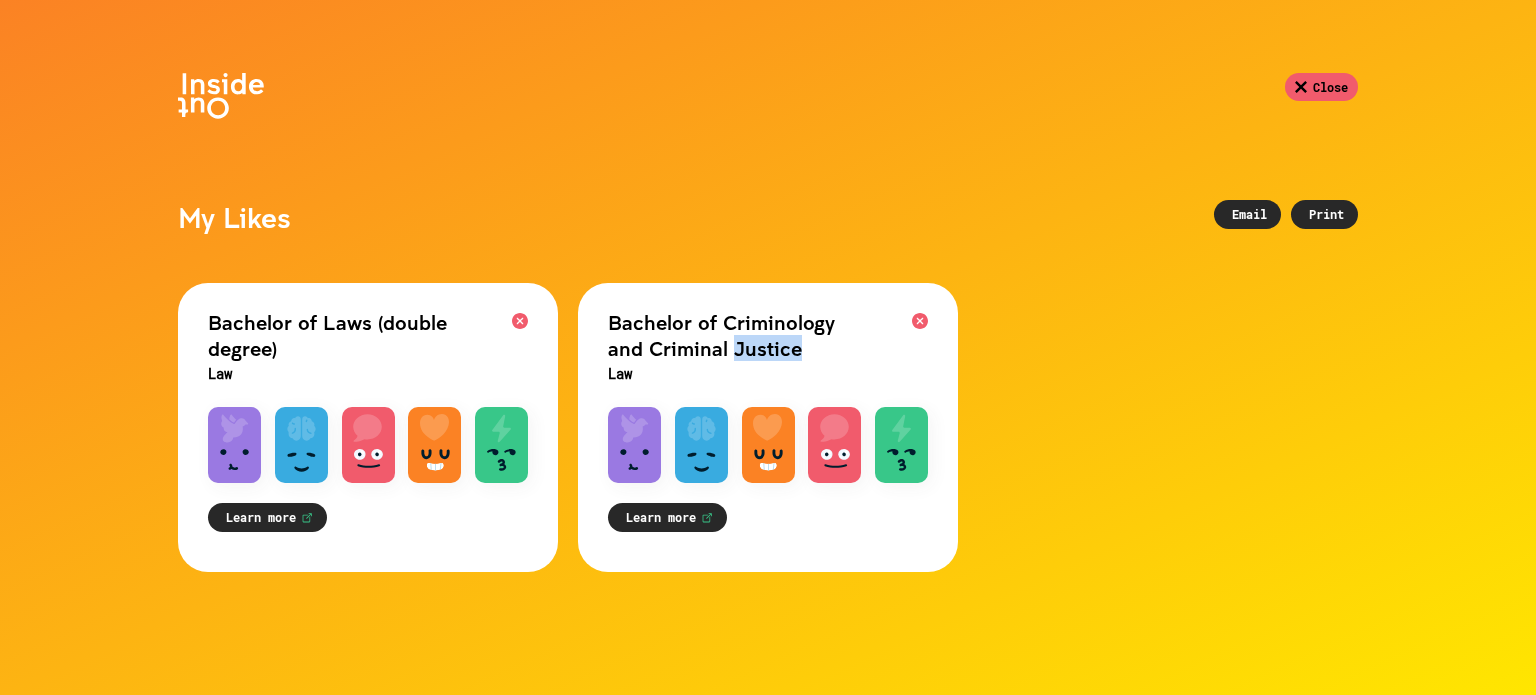 drag, startPoint x: 812, startPoint y: 355, endPoint x: 756, endPoint y: 350, distance: 56.22277 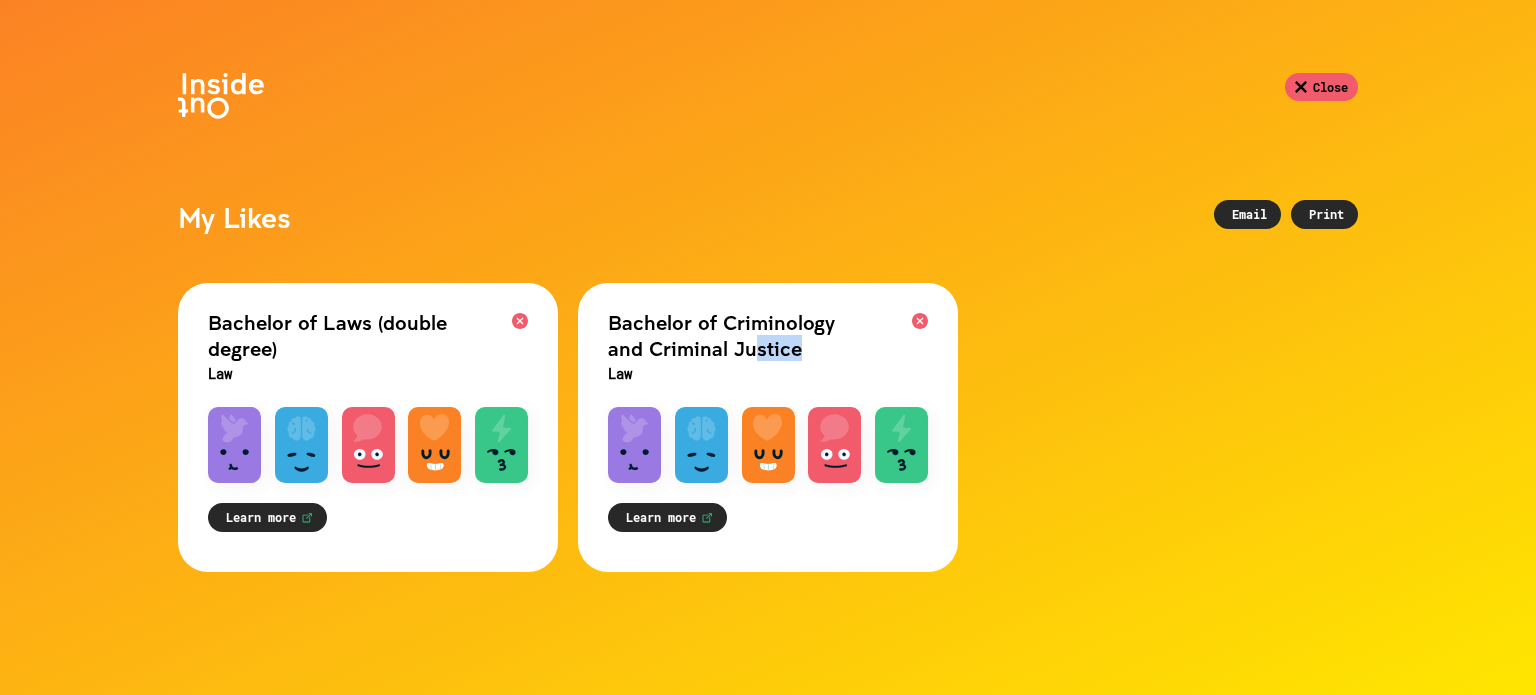 click on "Bachelor of Criminology and Criminal Justice" at bounding box center [368, 335] 